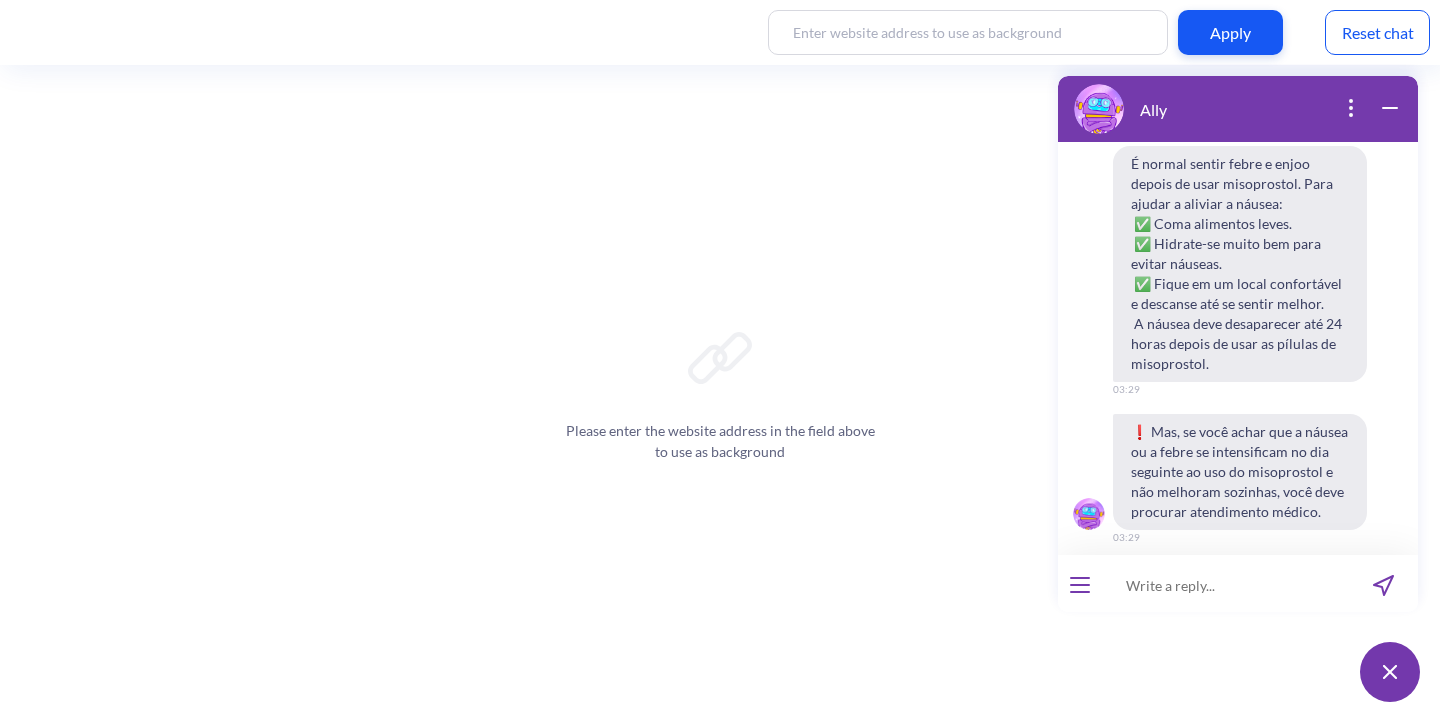 scroll, scrollTop: 0, scrollLeft: 0, axis: both 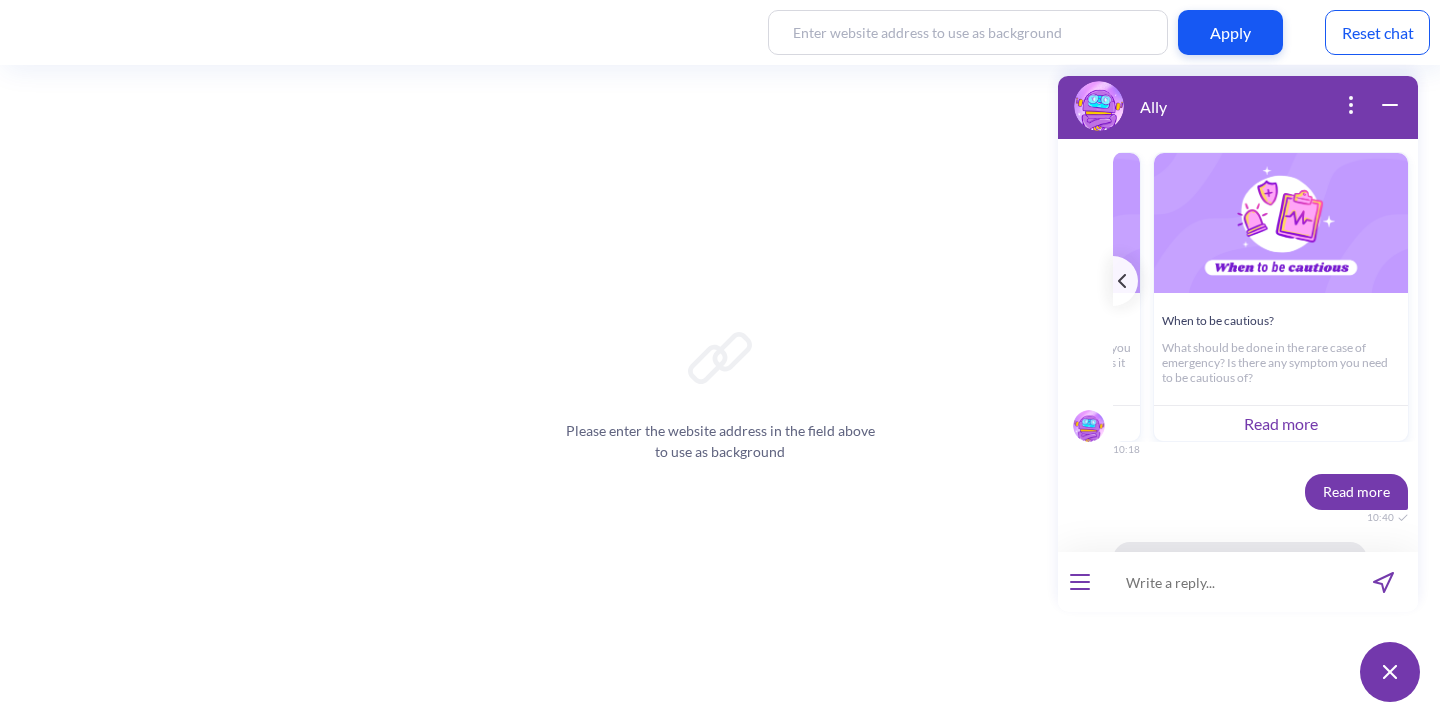 click on "Read more" at bounding box center (1281, 423) 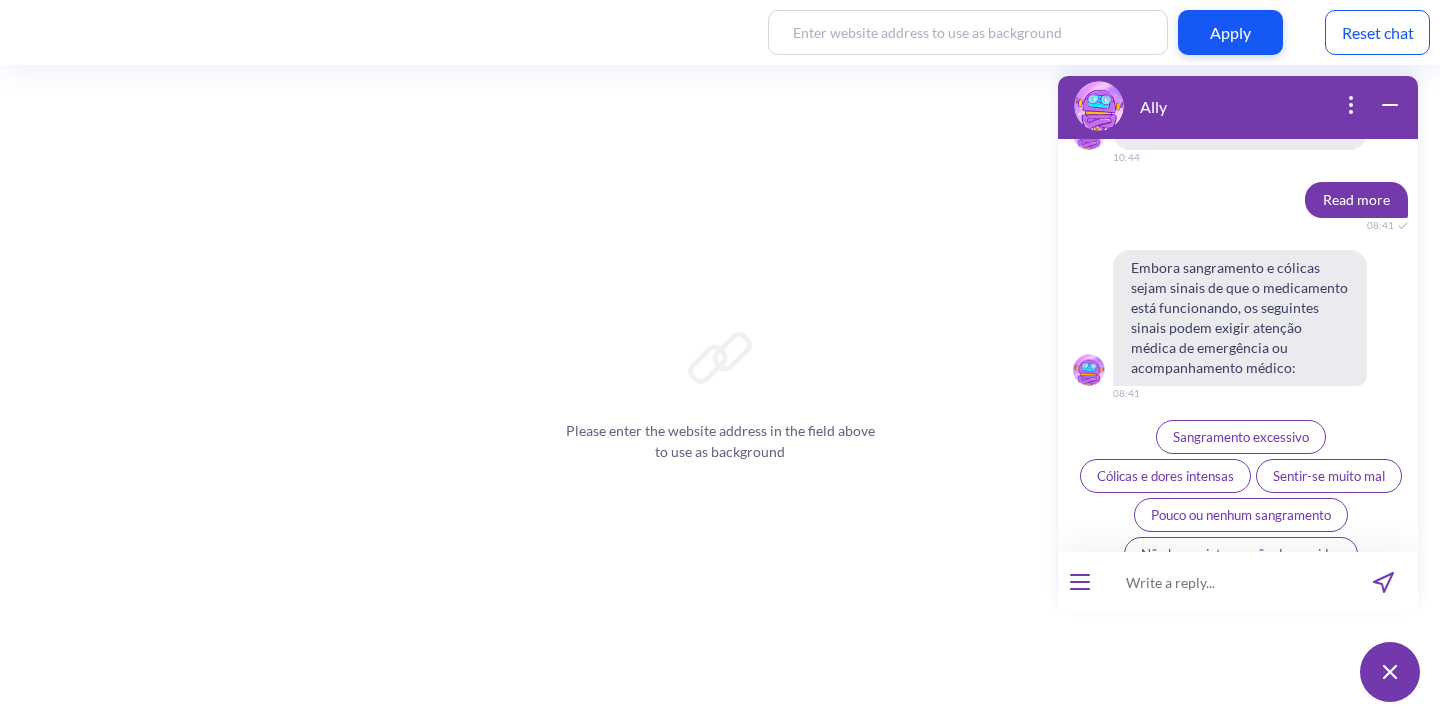 scroll, scrollTop: 12547, scrollLeft: 0, axis: vertical 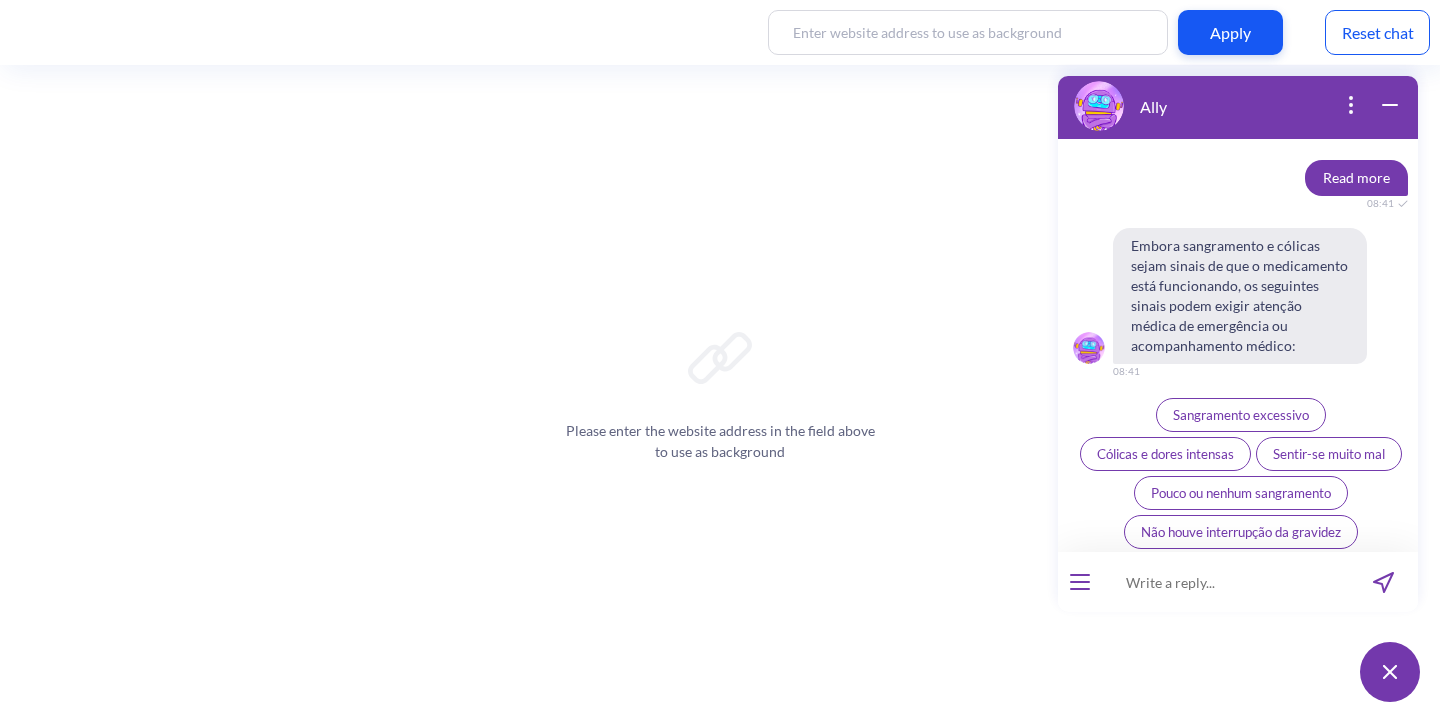 click on "Cólicas e dores intensas" at bounding box center (1165, 454) 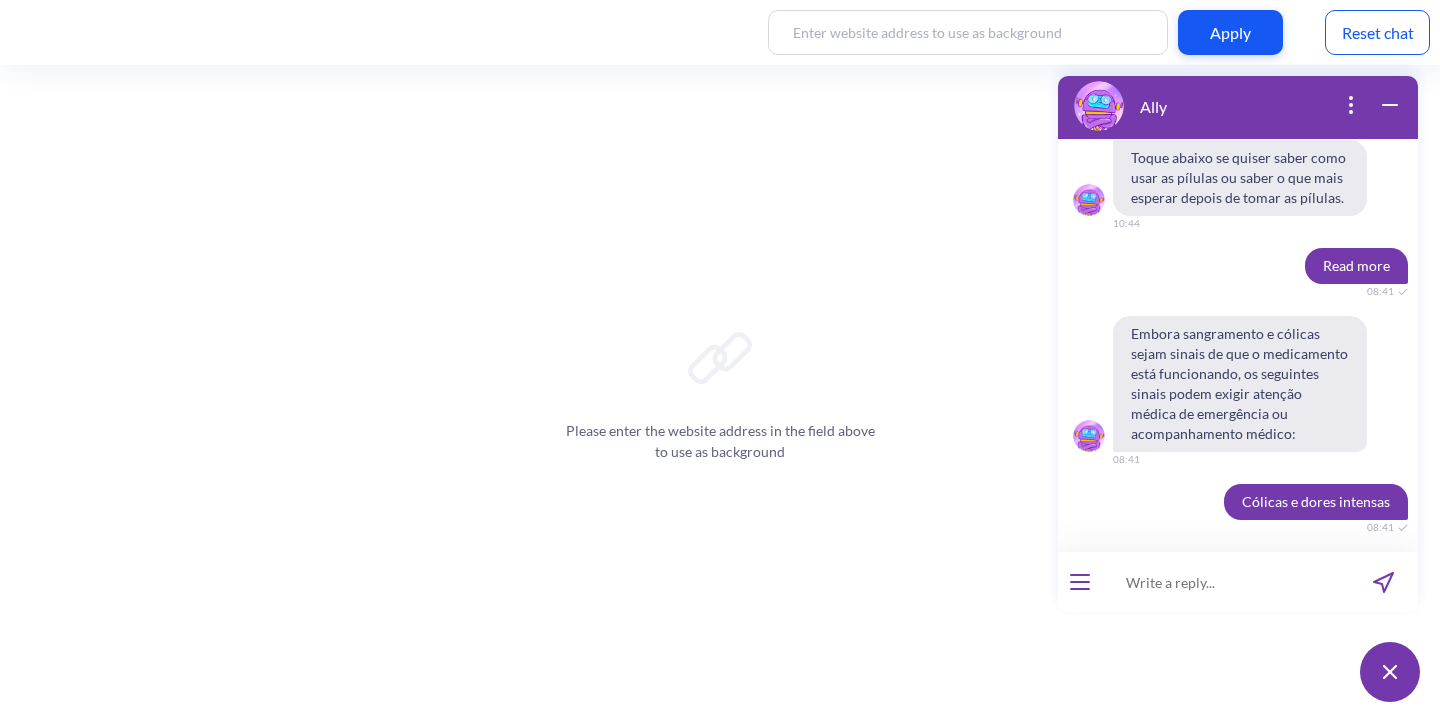 scroll, scrollTop: 12479, scrollLeft: 0, axis: vertical 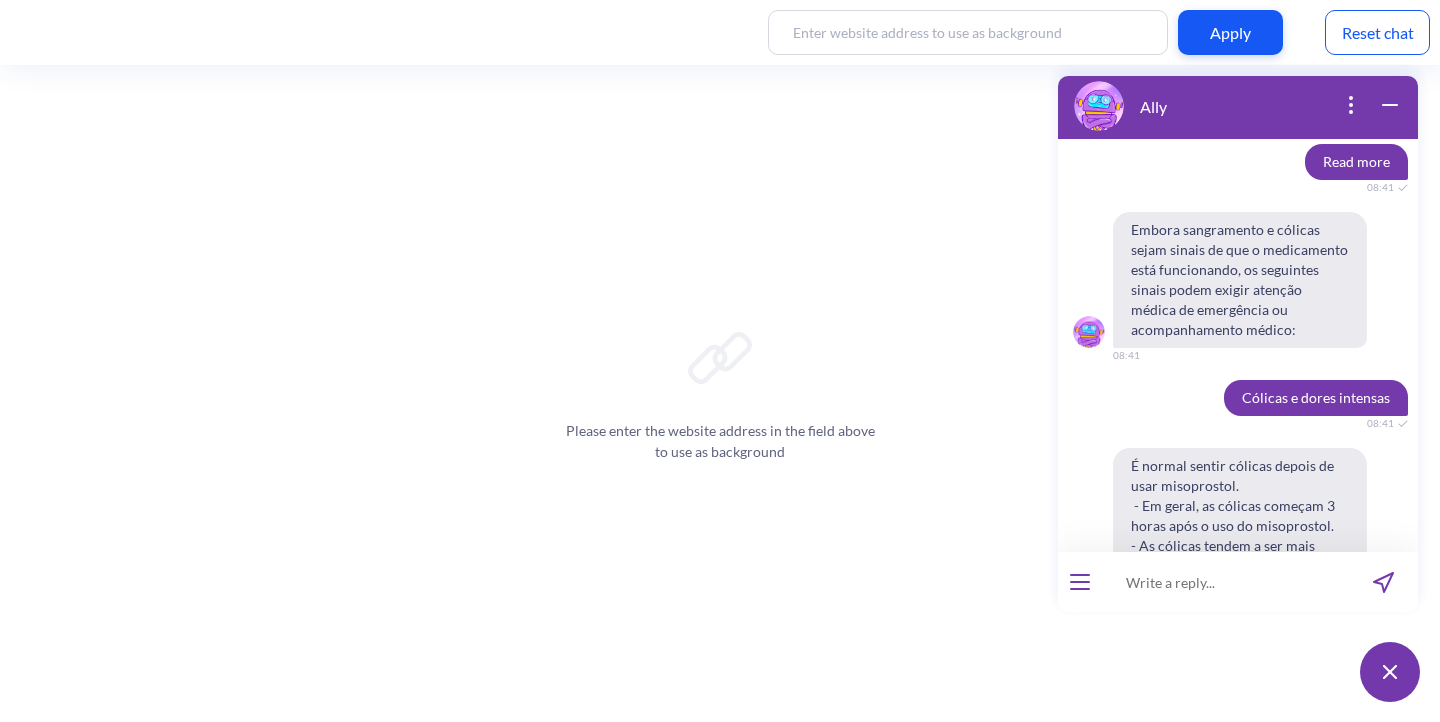 click at bounding box center [1080, 582] 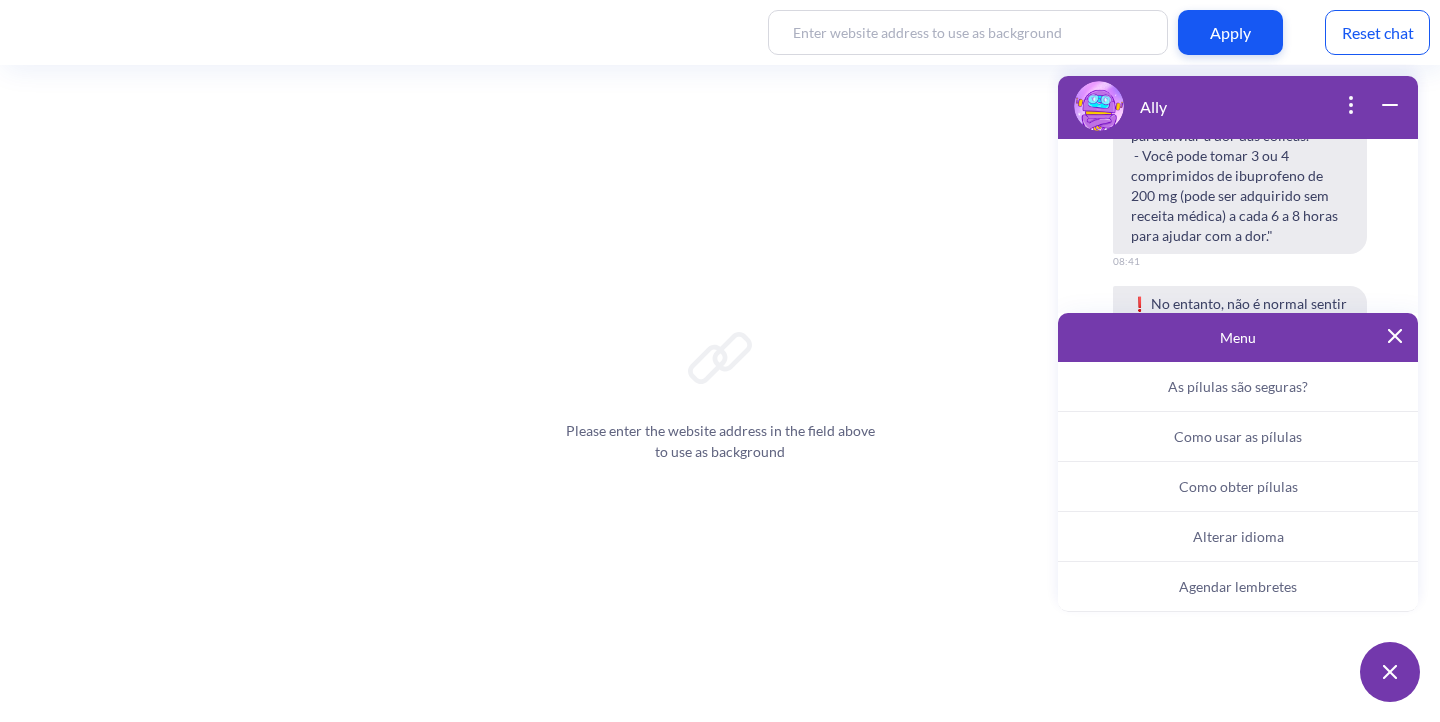 click on "Alterar idioma" at bounding box center [1238, 537] 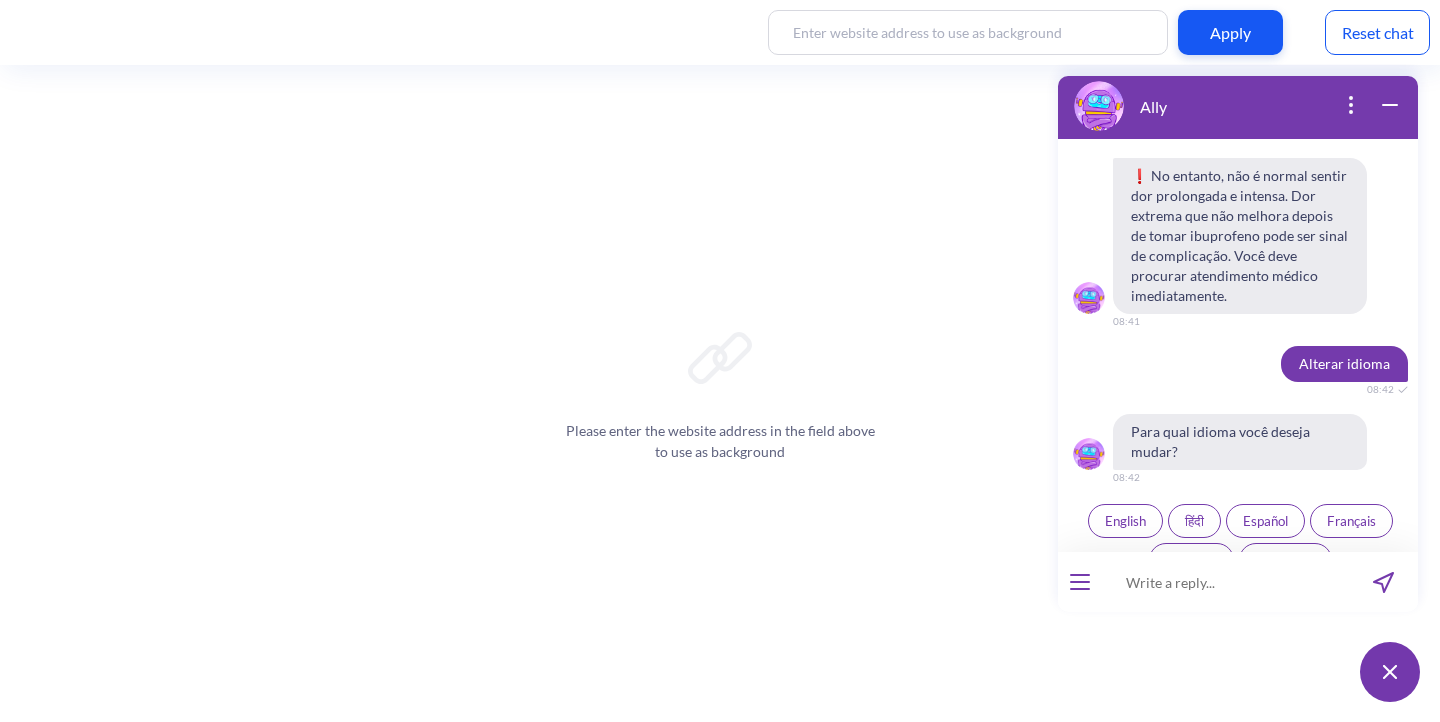 scroll, scrollTop: 13249, scrollLeft: 0, axis: vertical 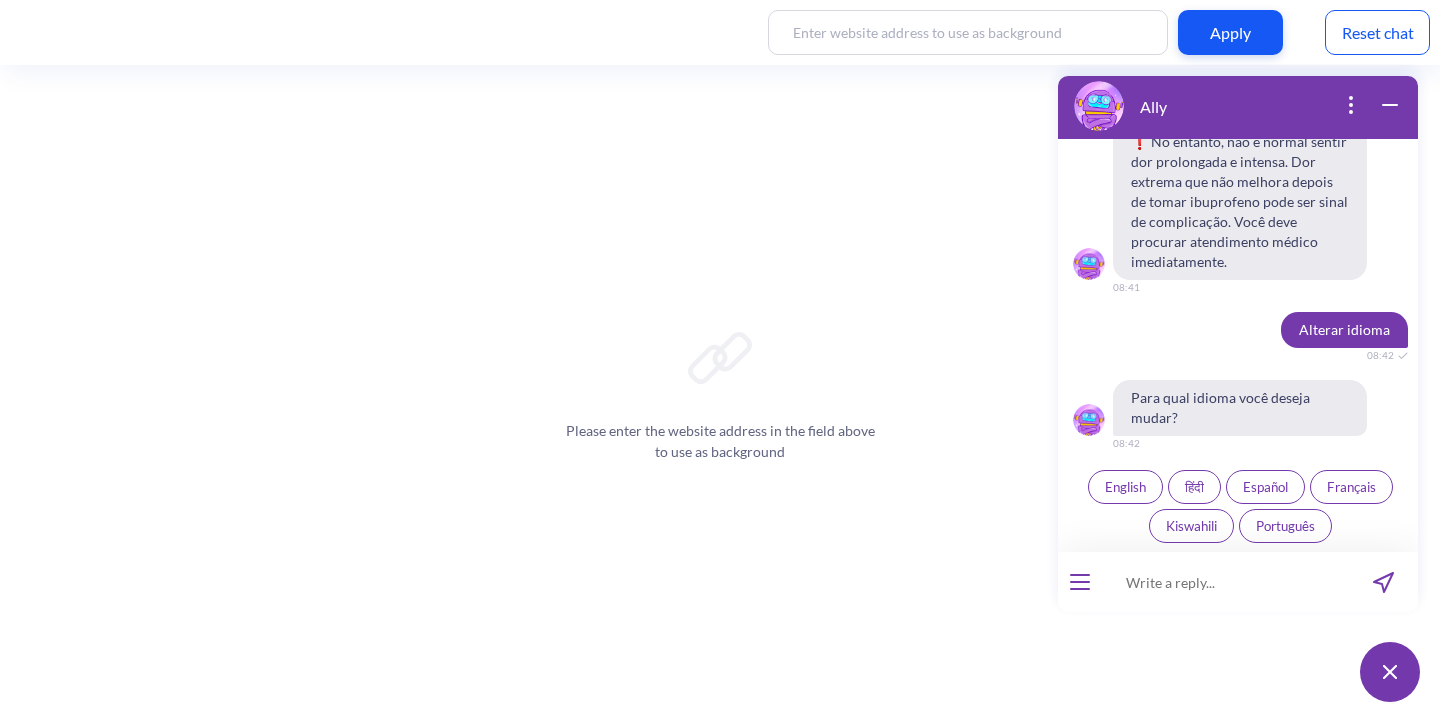 click on "English" at bounding box center (1125, 487) 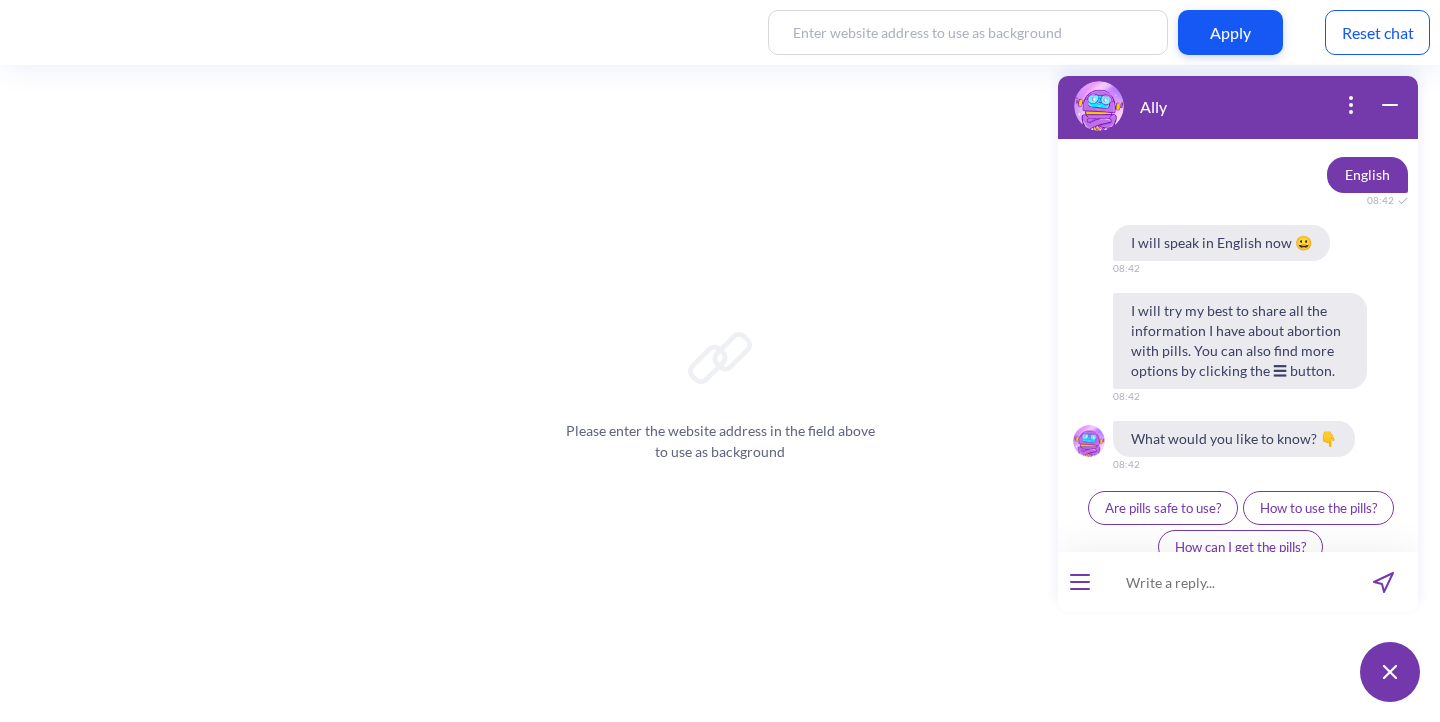 scroll, scrollTop: 13581, scrollLeft: 0, axis: vertical 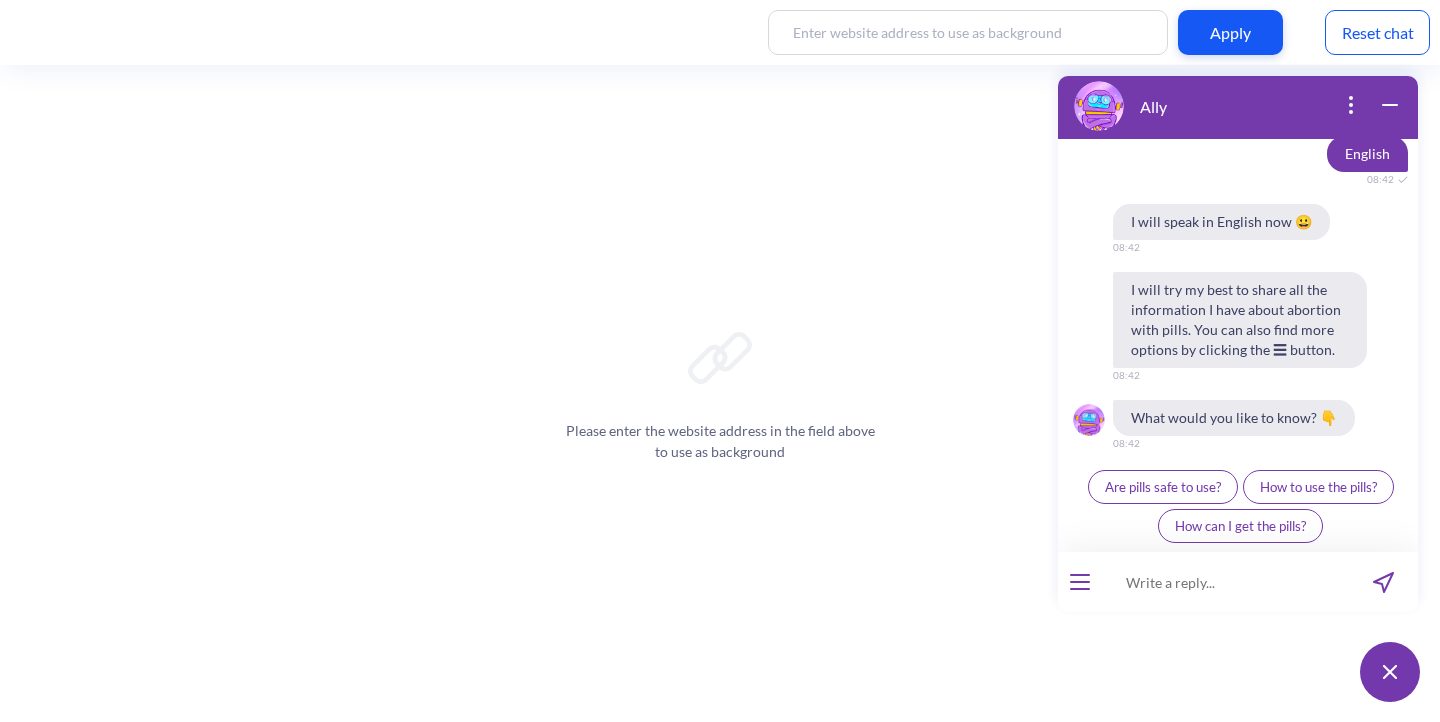 click on "How to use the pills?" at bounding box center (1318, 487) 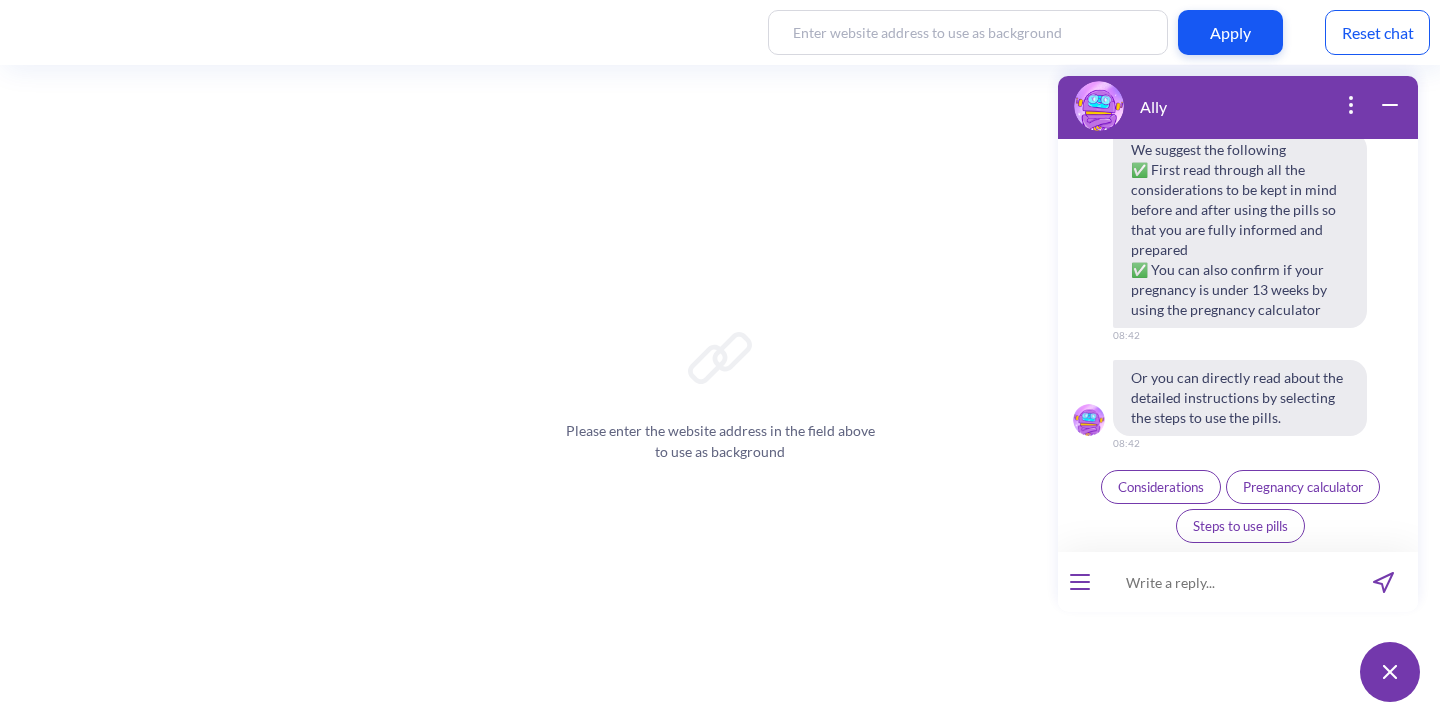 scroll, scrollTop: 14113, scrollLeft: 0, axis: vertical 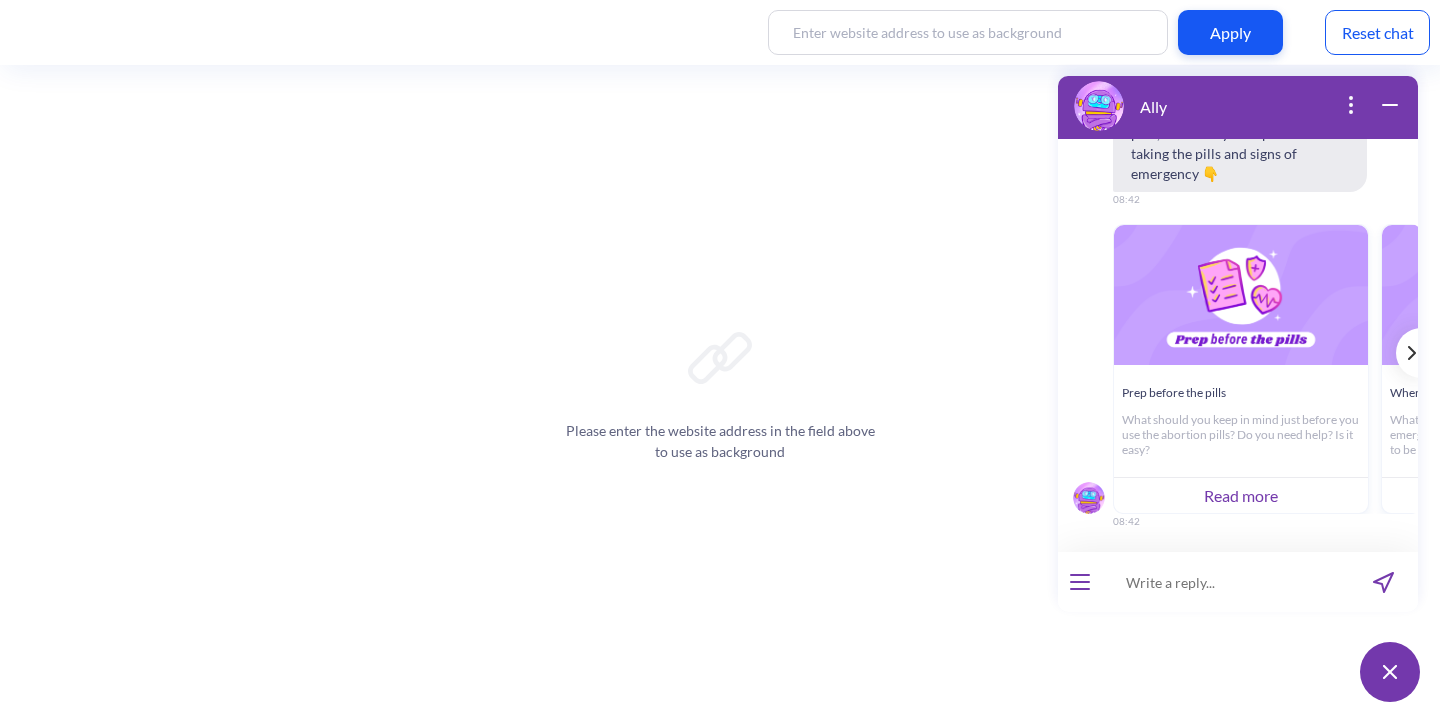 click 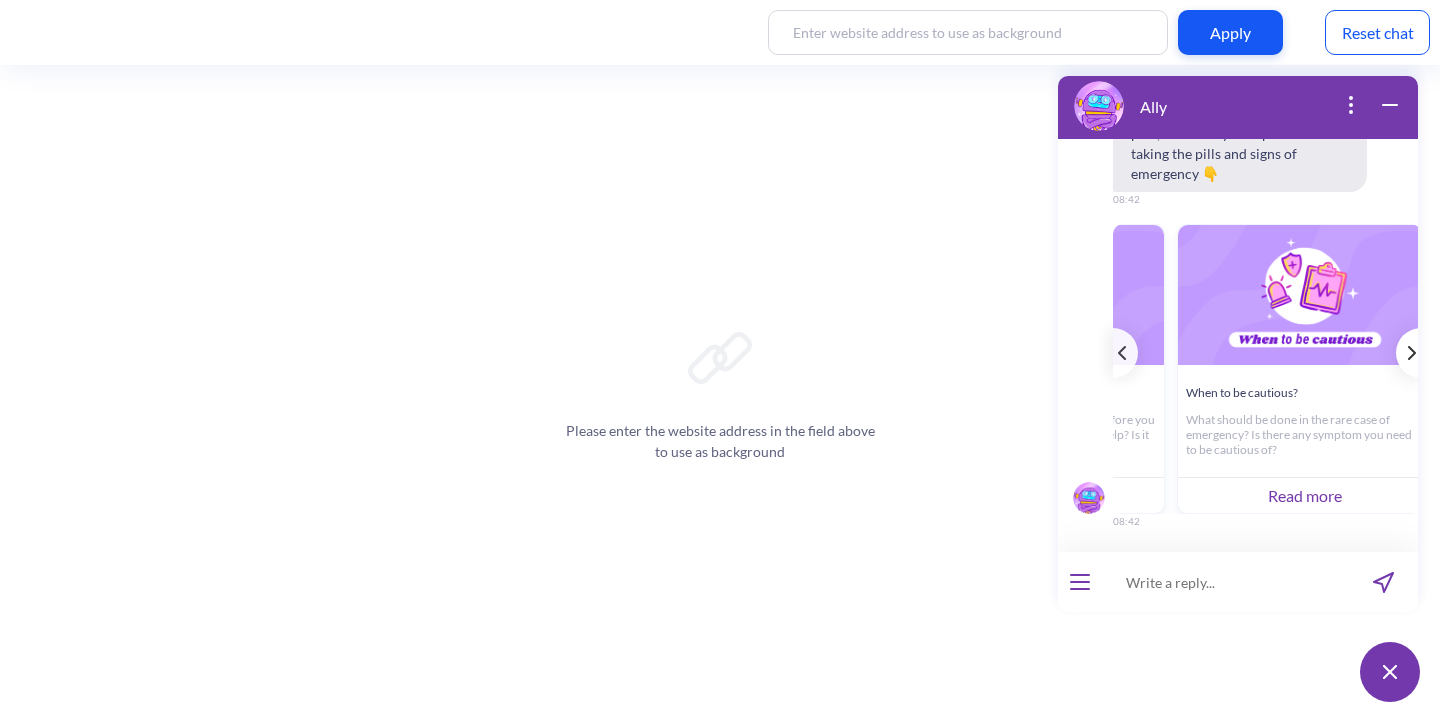 scroll, scrollTop: 0, scrollLeft: 240, axis: horizontal 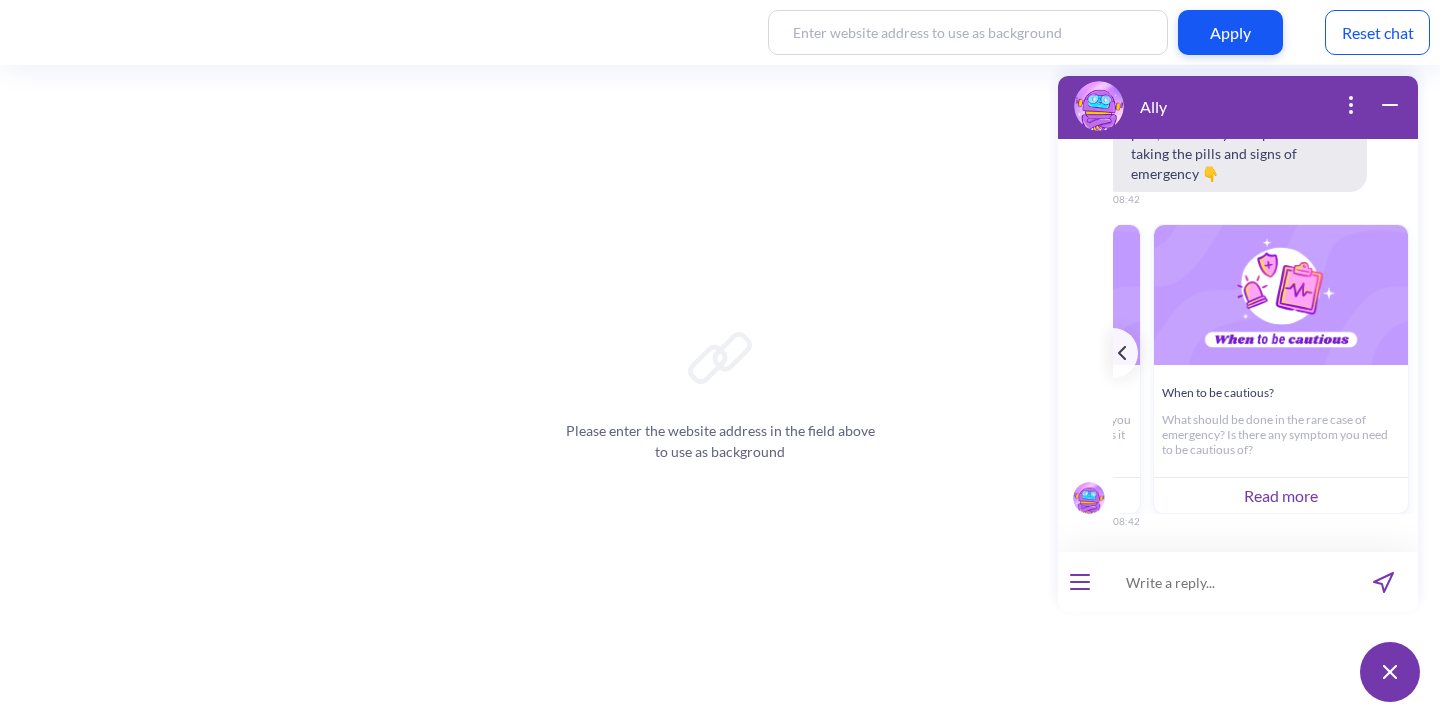 click on "Read more" at bounding box center [1281, 495] 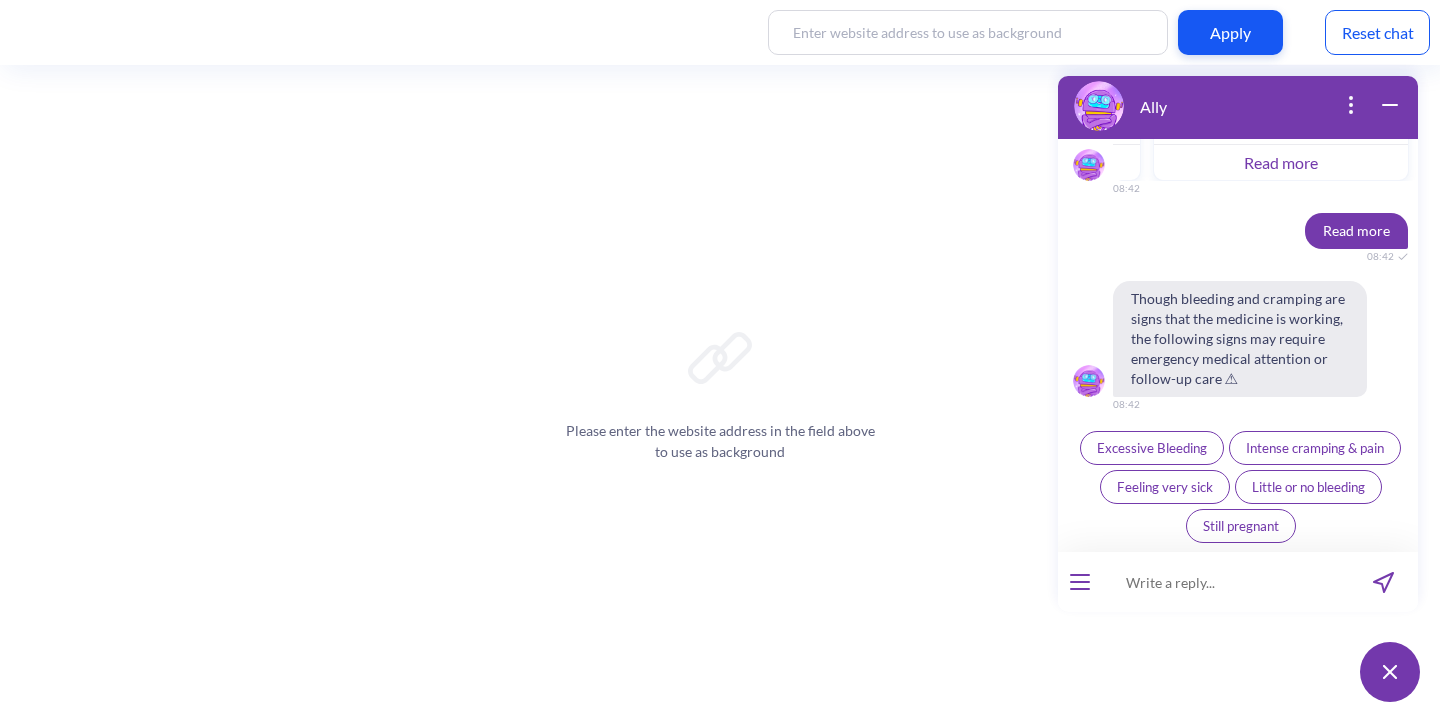 scroll, scrollTop: 14904, scrollLeft: 0, axis: vertical 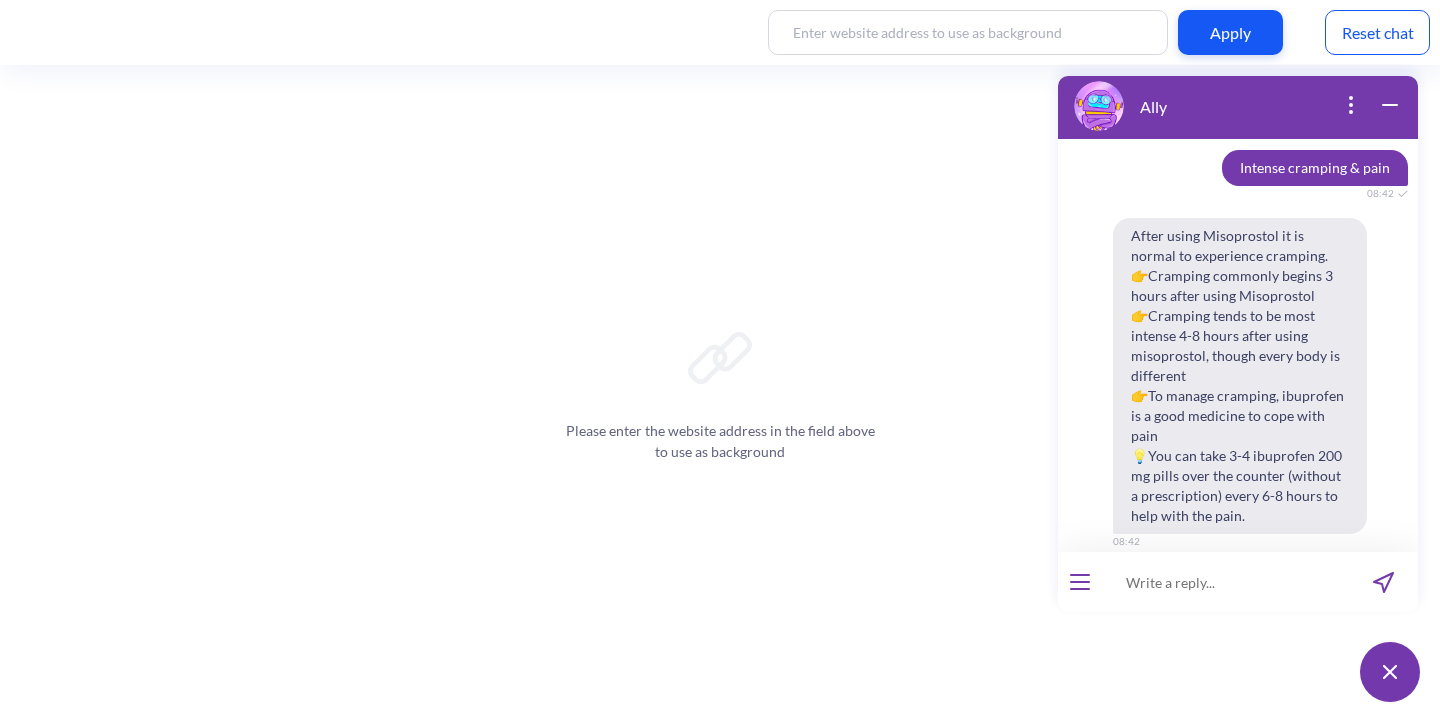 type 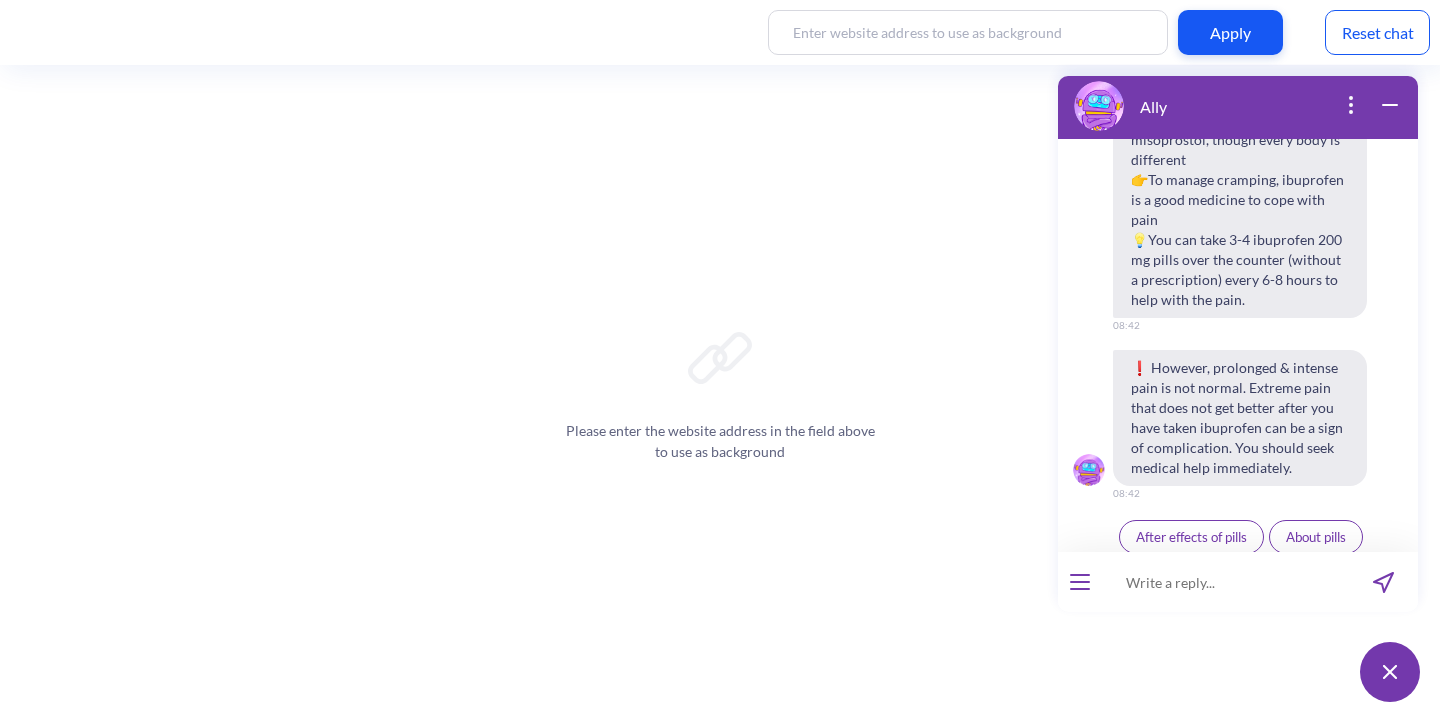 scroll, scrollTop: 15429, scrollLeft: 0, axis: vertical 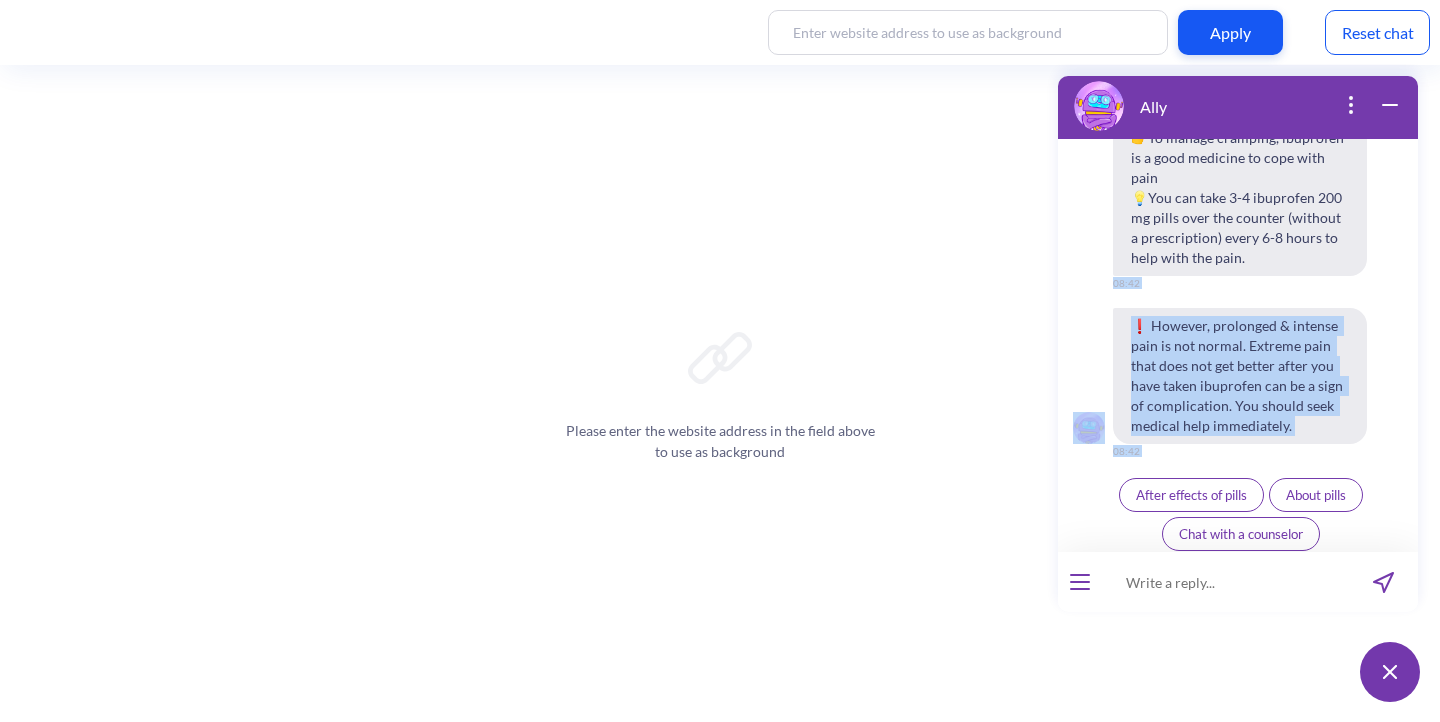 drag, startPoint x: 1072, startPoint y: 280, endPoint x: 1339, endPoint y: 437, distance: 309.7386 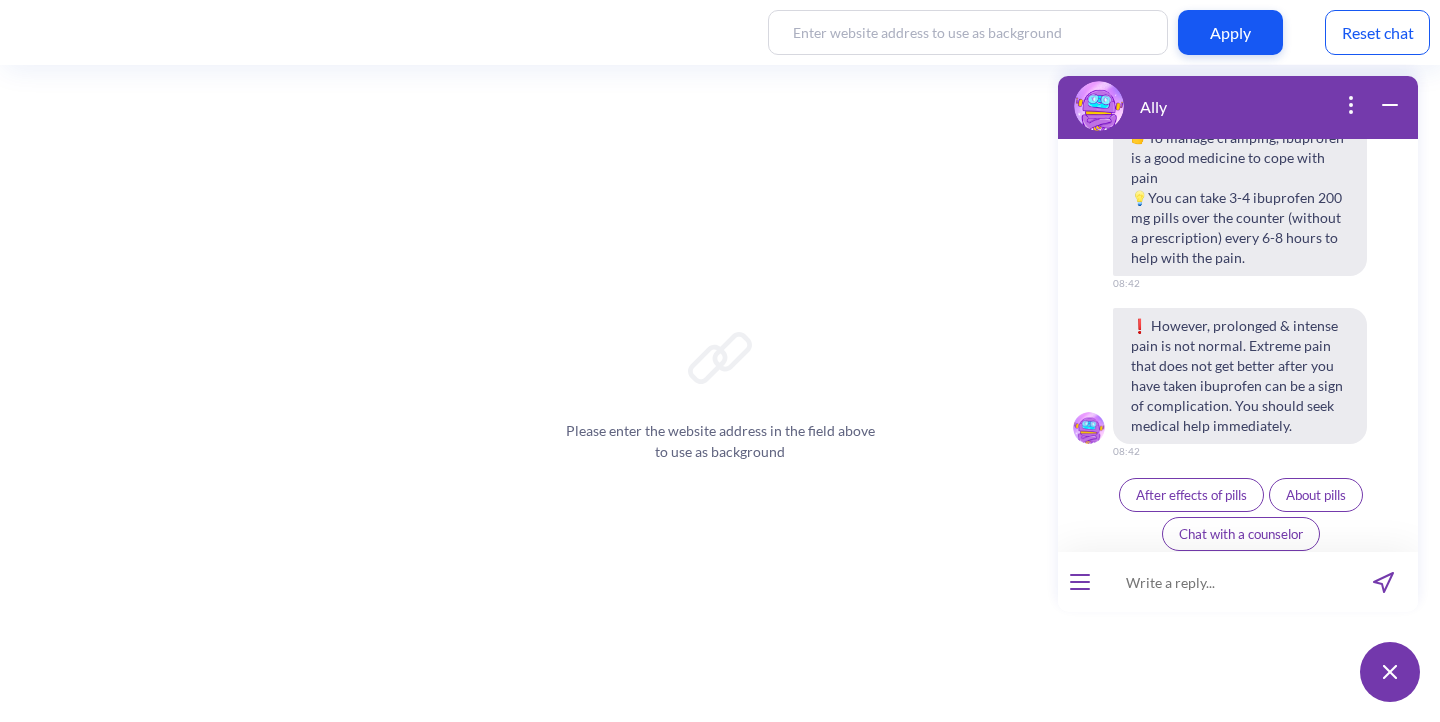 click on "❗ However, prolonged & intense pain is not normal. Extreme pain that does not get better after you have taken ibuprofen can be a sign of complication. You should seek medical help immediately. [TIME]" at bounding box center (1238, 376) 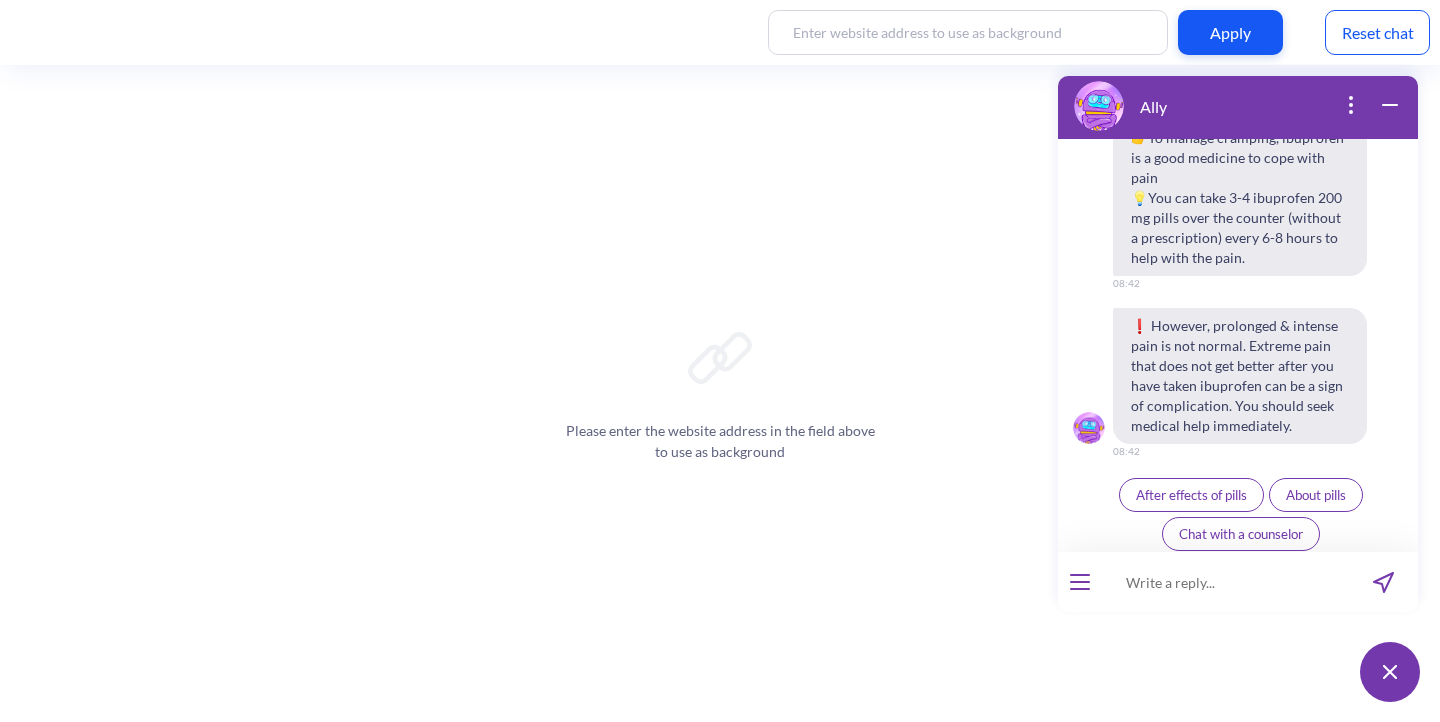 click on "After effects of pills" at bounding box center (1191, 495) 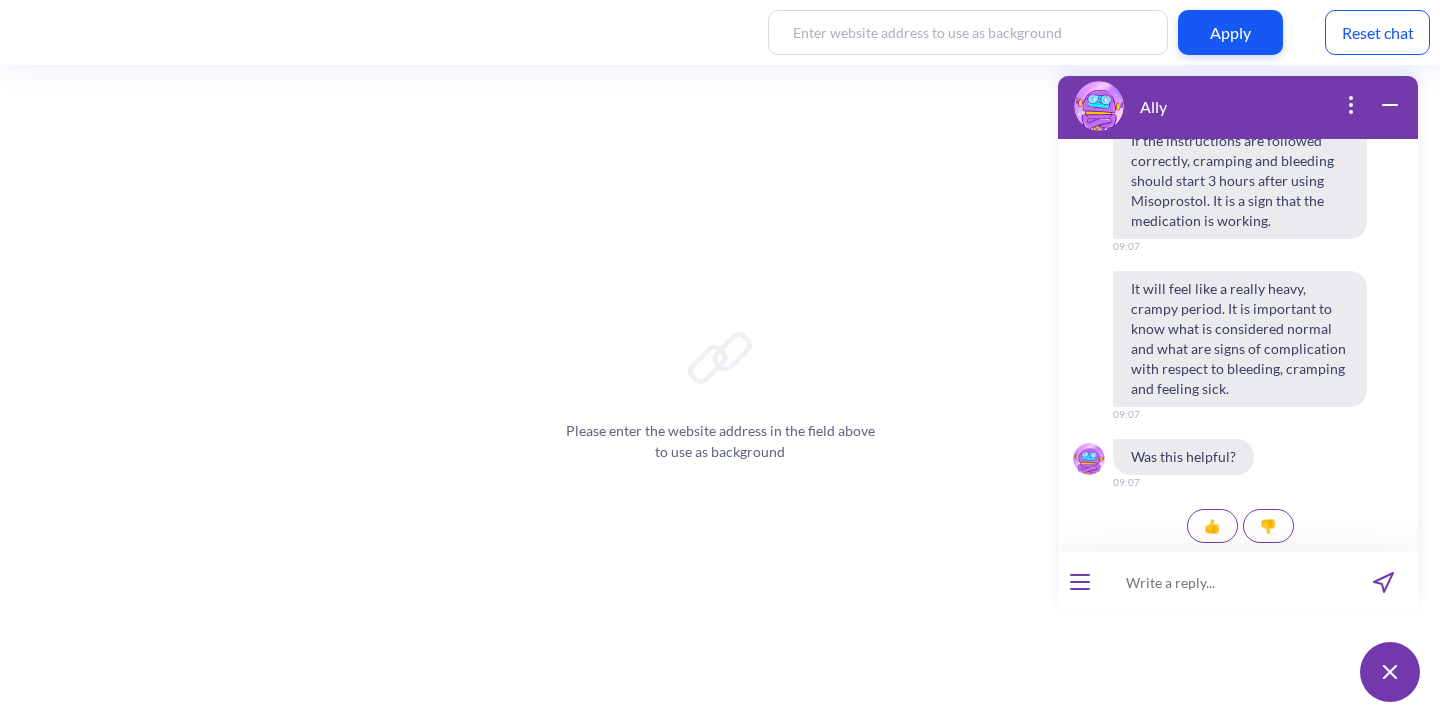 scroll, scrollTop: 15862, scrollLeft: 0, axis: vertical 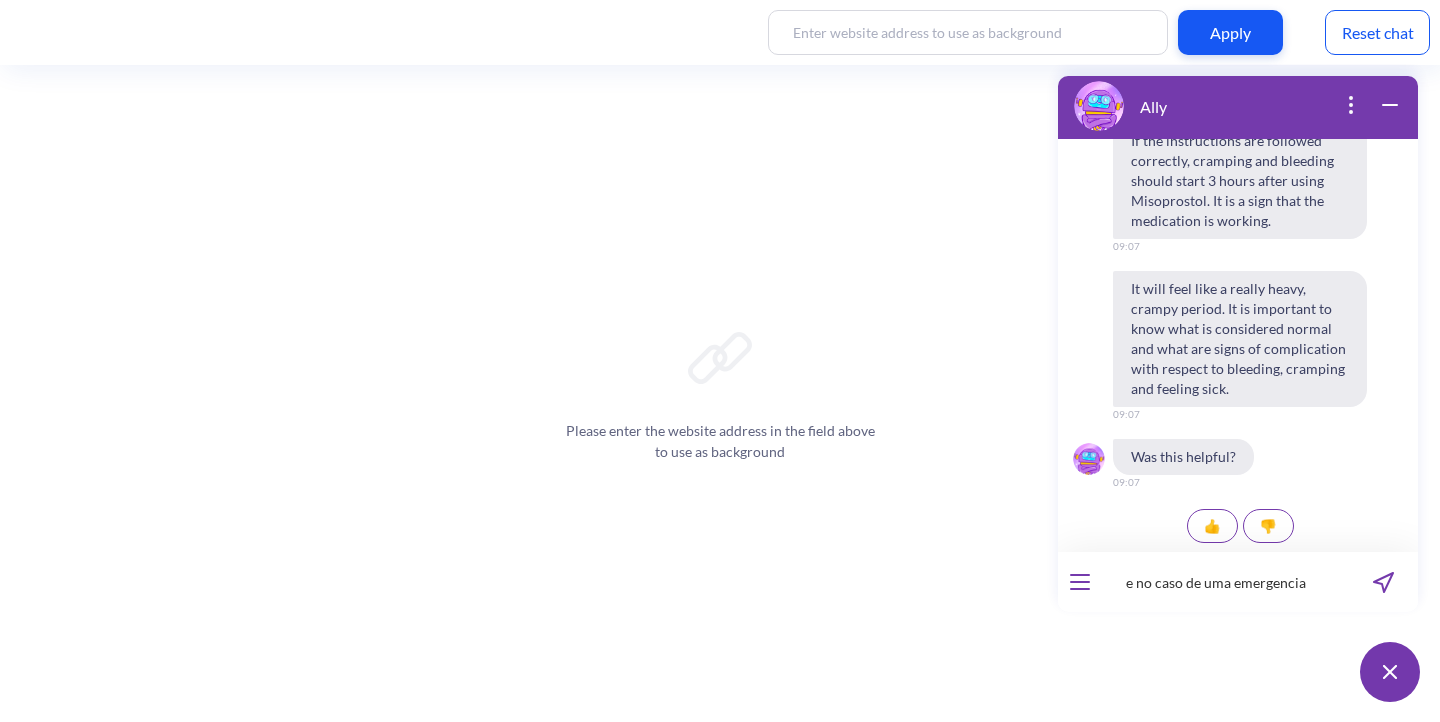 type on "e no caso de uma emergencia?" 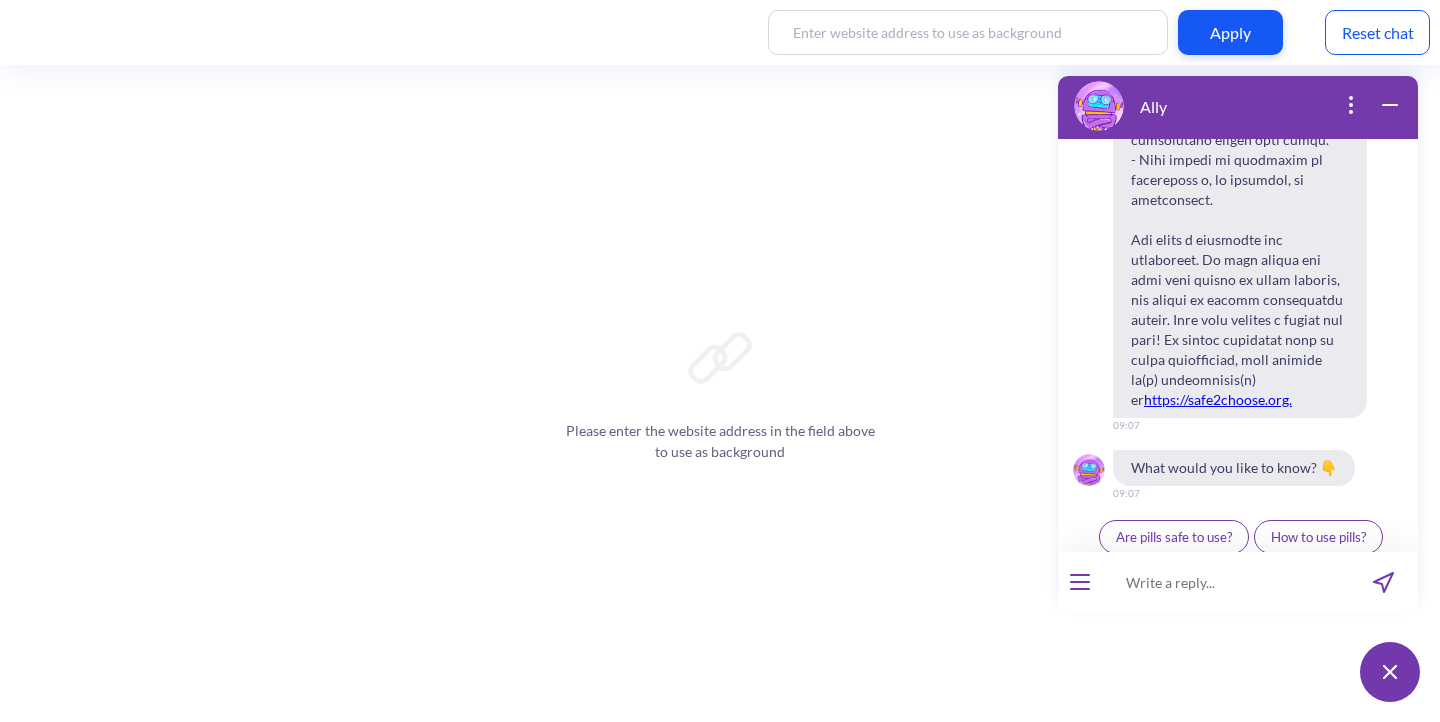 scroll, scrollTop: 16965, scrollLeft: 0, axis: vertical 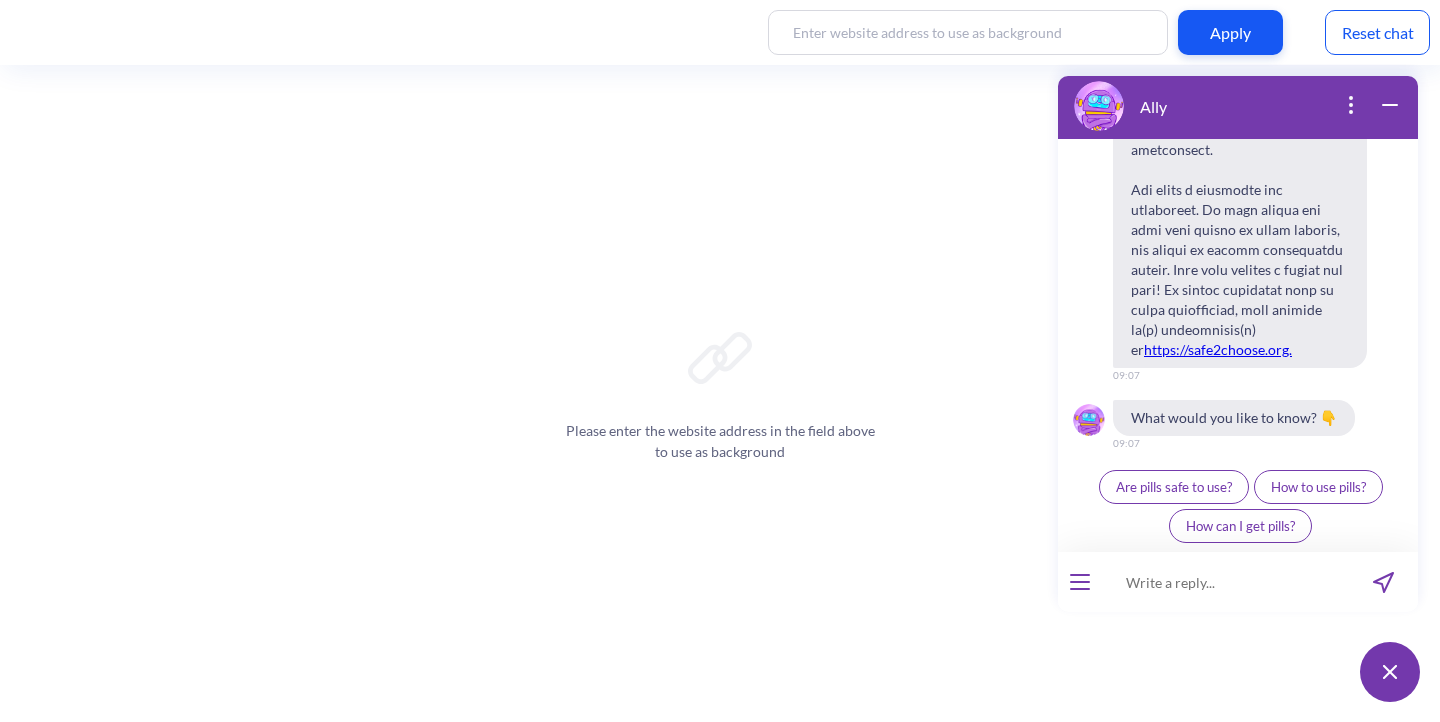click 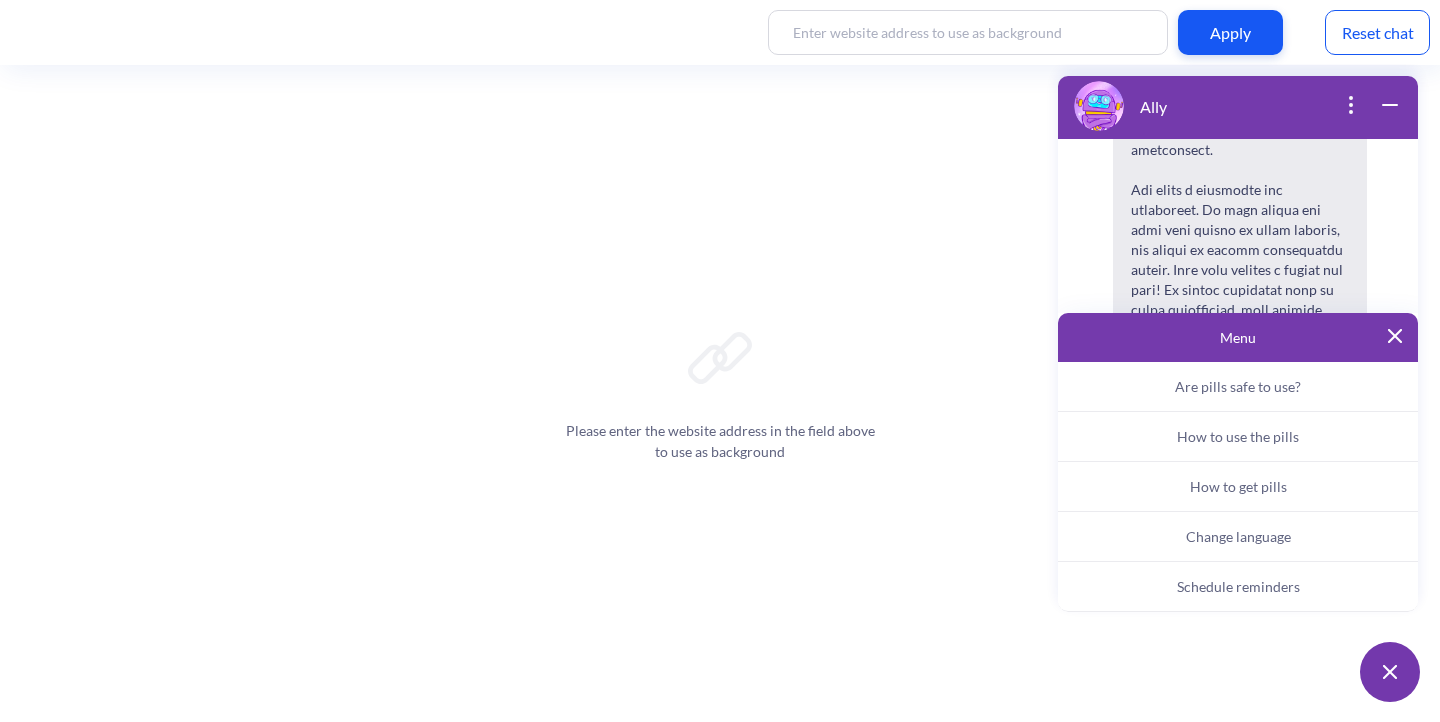 click on "Change language" at bounding box center (1238, 537) 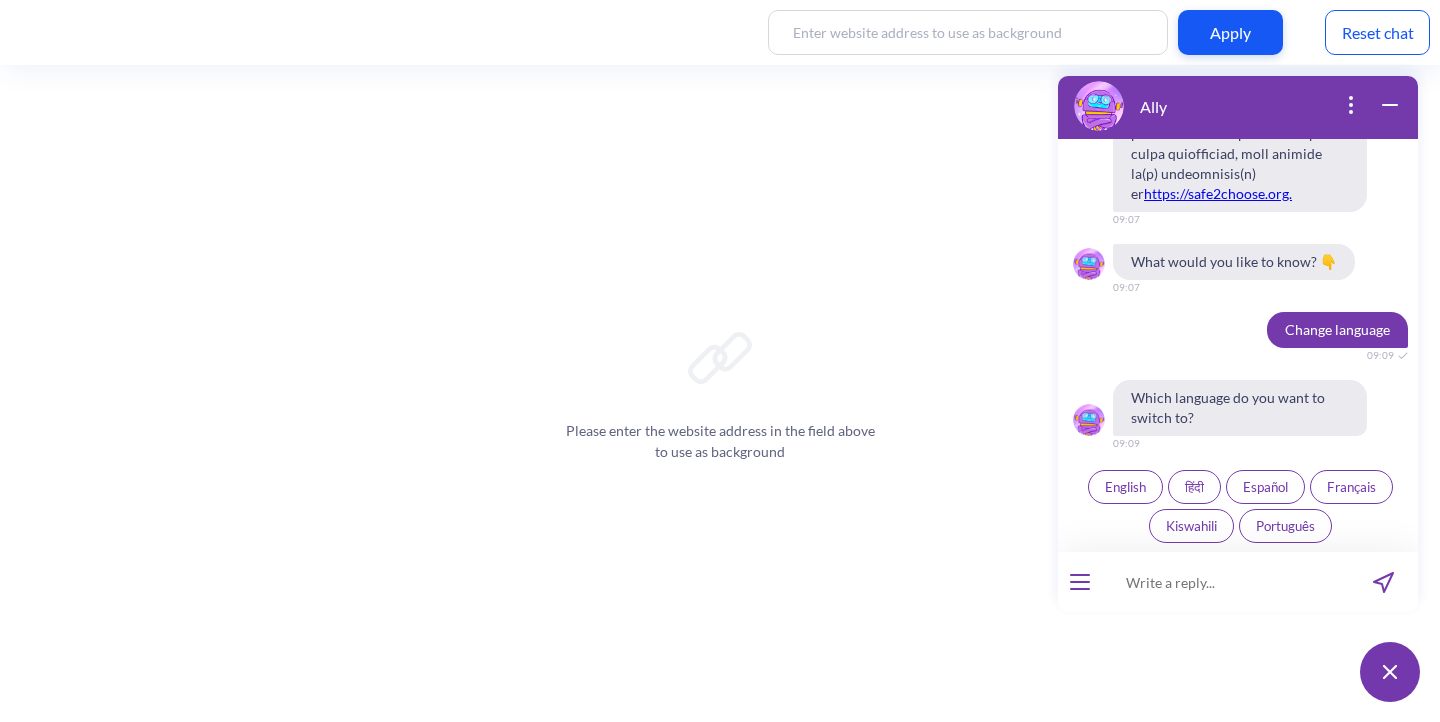 scroll, scrollTop: 17121, scrollLeft: 0, axis: vertical 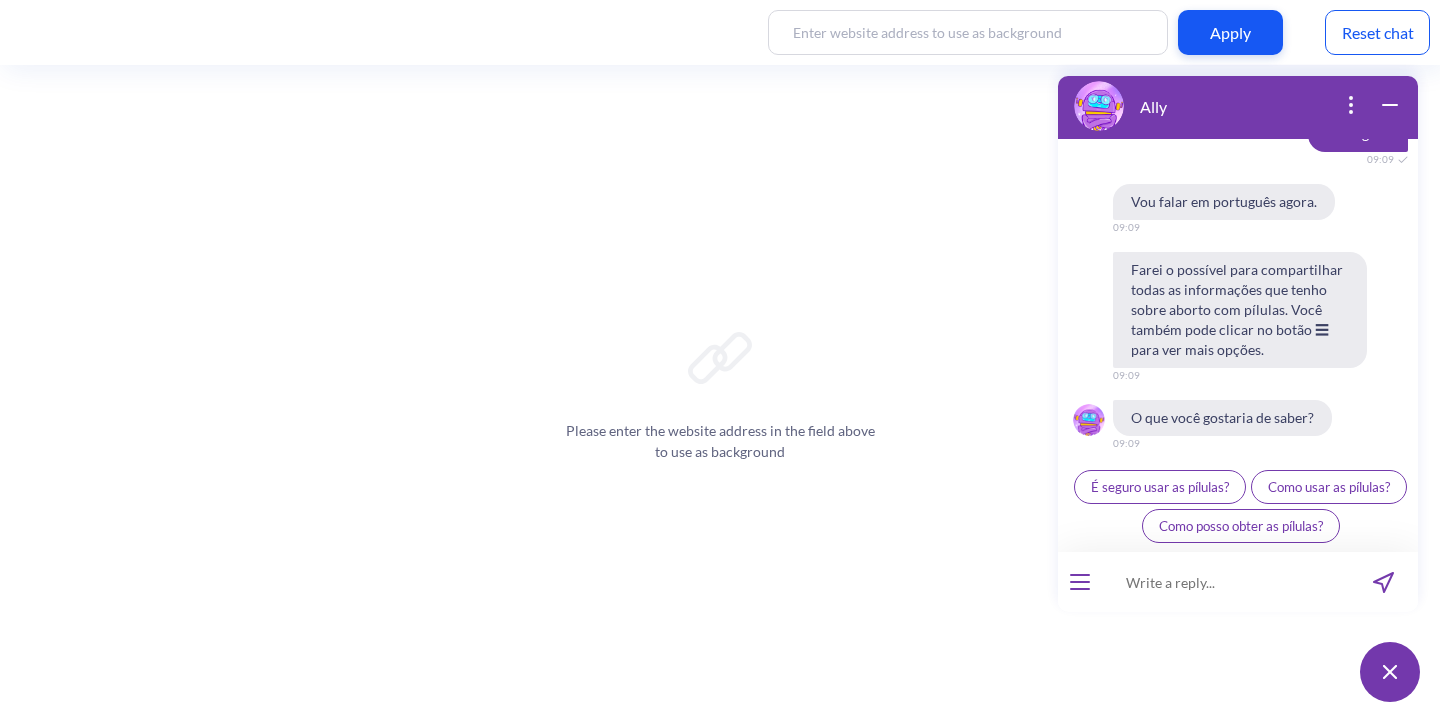 click on "É seguro usar as pílulas?" at bounding box center [1160, 487] 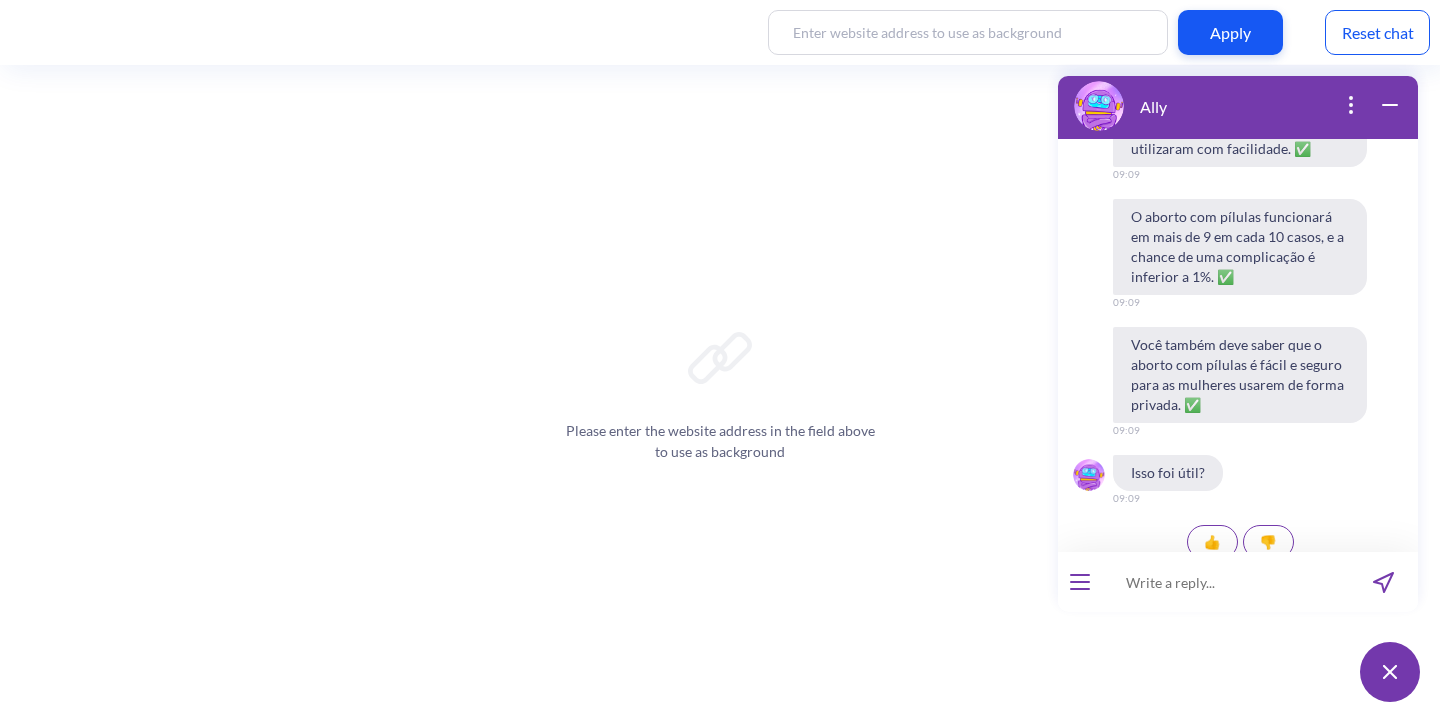 scroll, scrollTop: 17954, scrollLeft: 0, axis: vertical 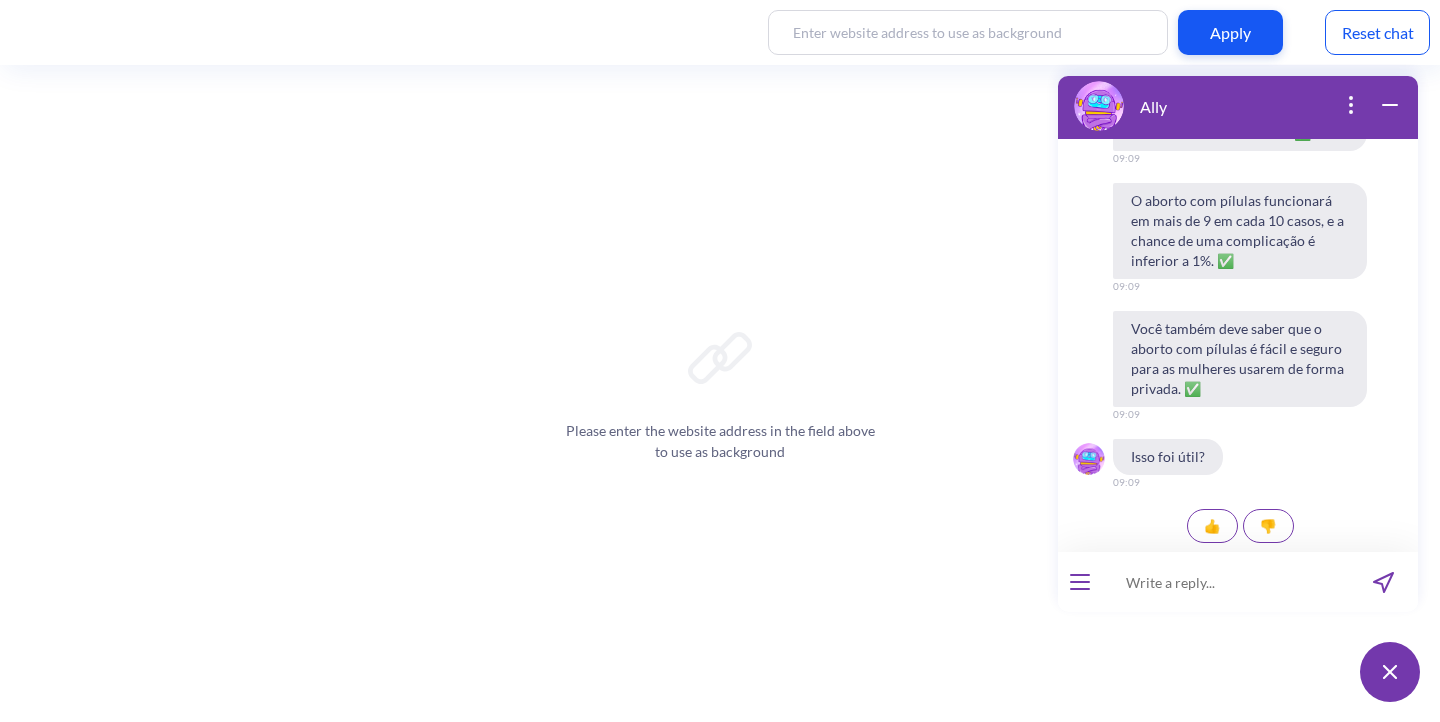 click at bounding box center [1080, 582] 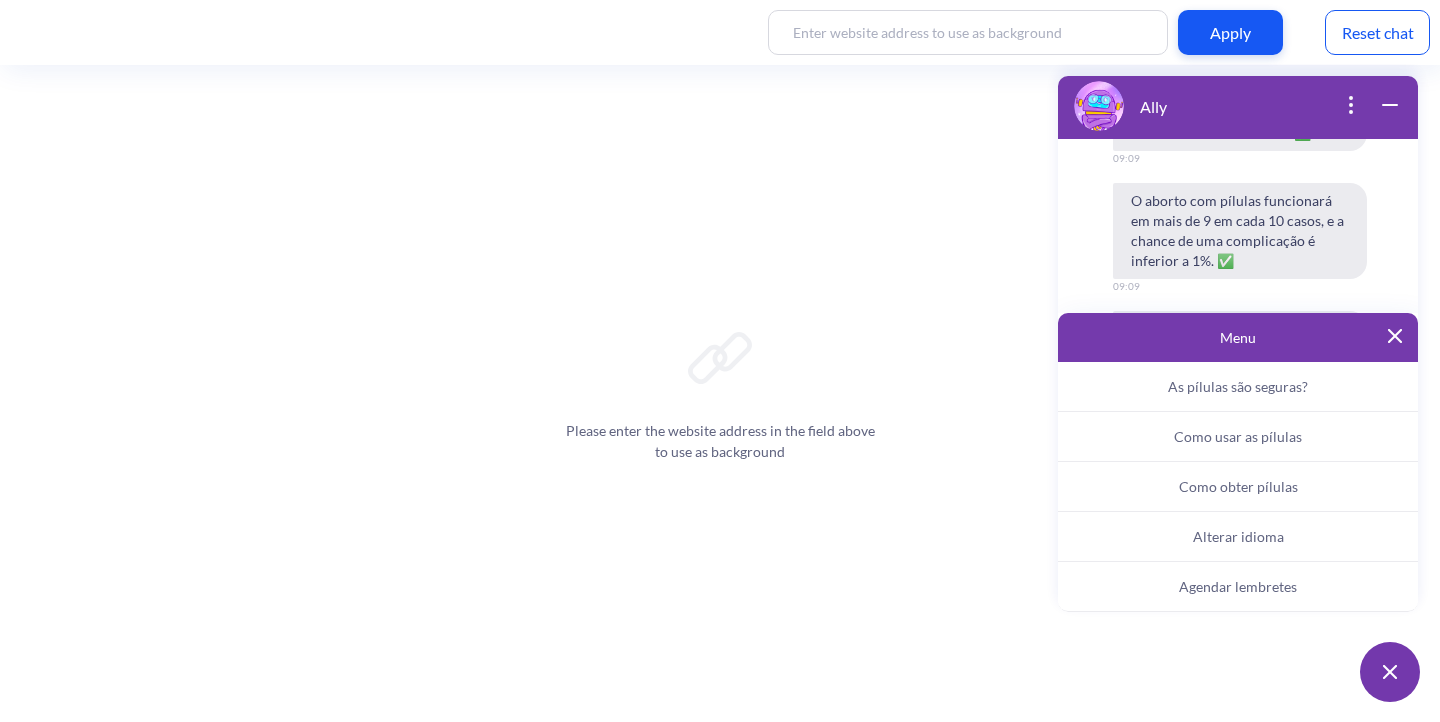 click on "Como usar as pílulas" at bounding box center (1238, 436) 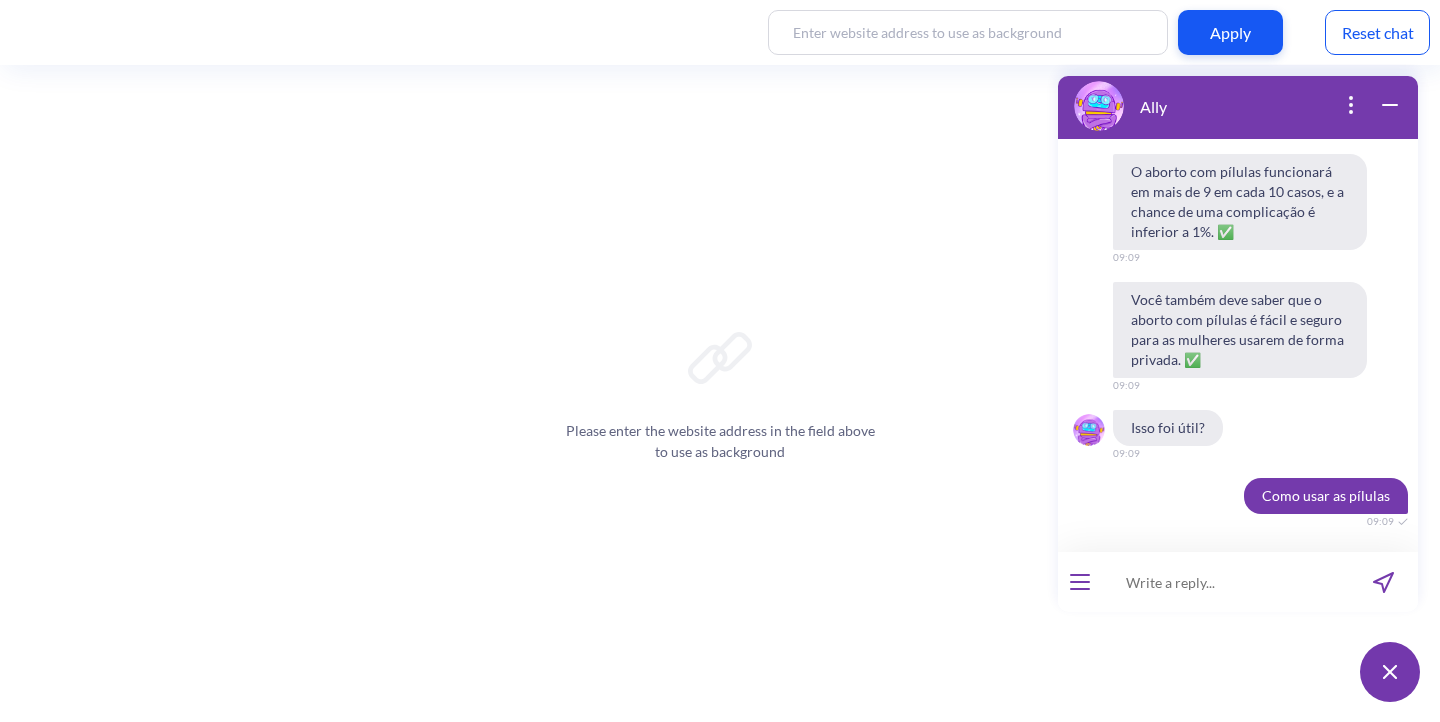 scroll, scrollTop: 18003, scrollLeft: 0, axis: vertical 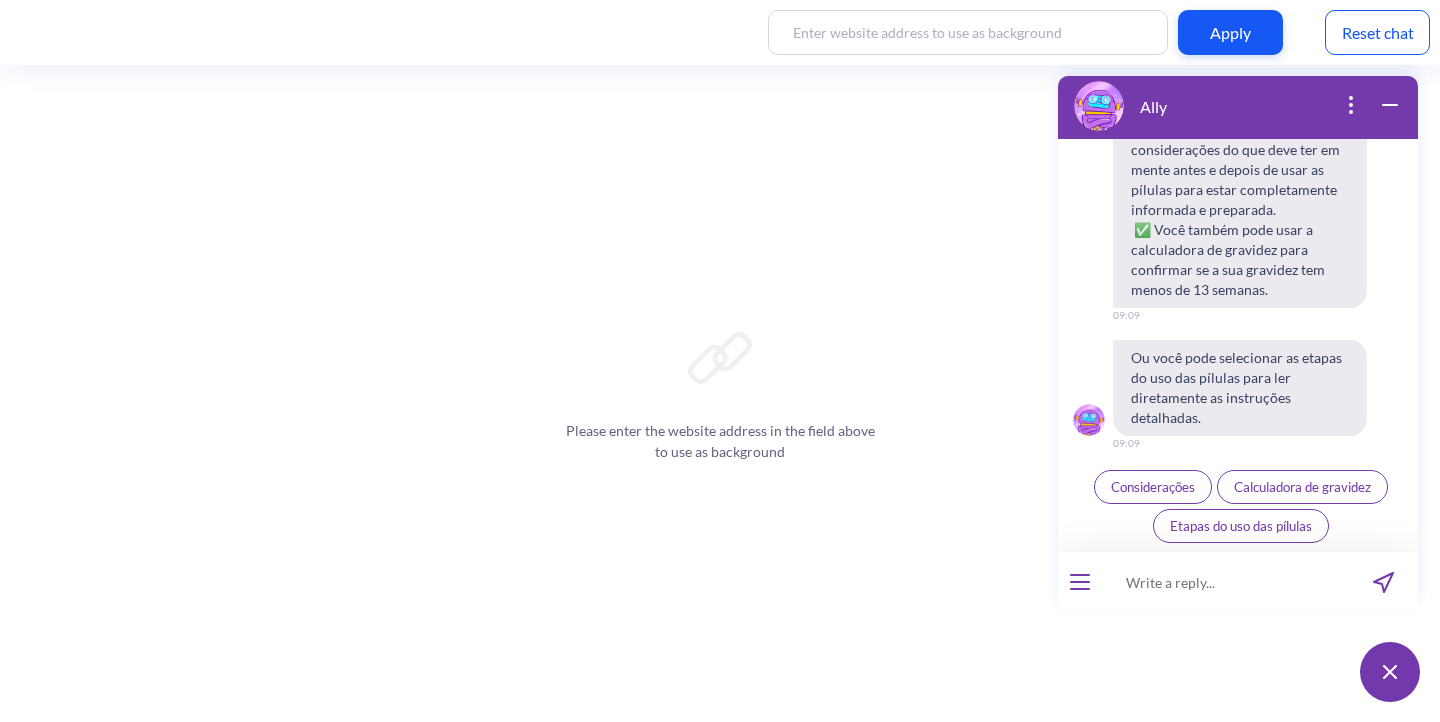 click at bounding box center (1225, 582) 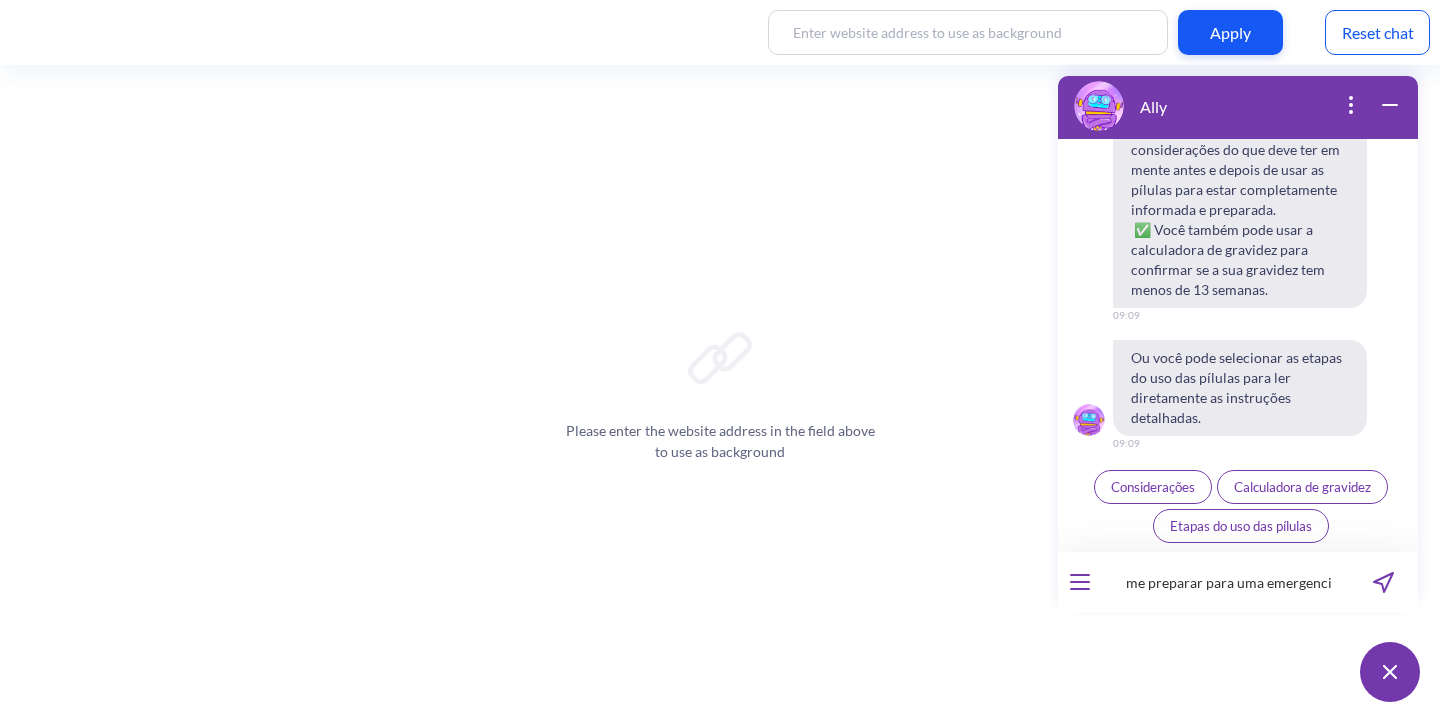 type on "me preparar para uma emergencia" 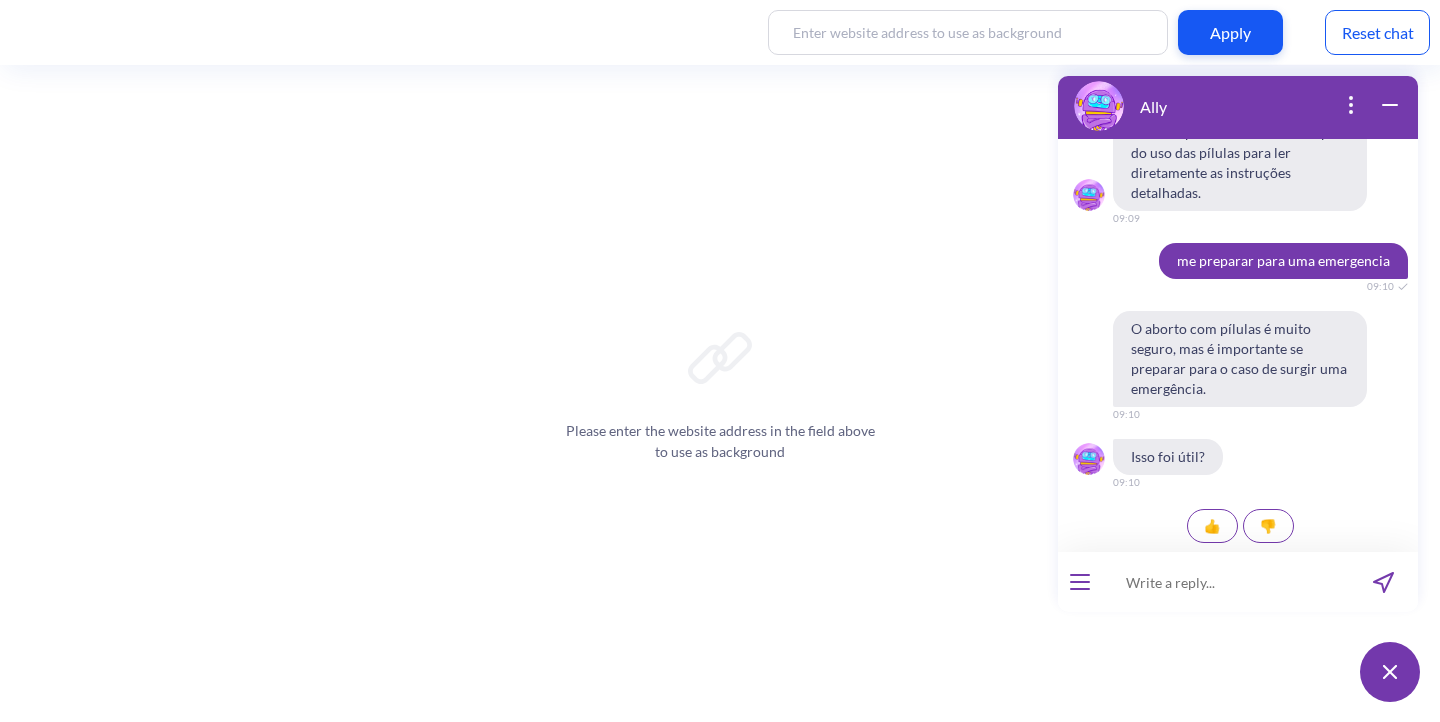 scroll, scrollTop: 18790, scrollLeft: 0, axis: vertical 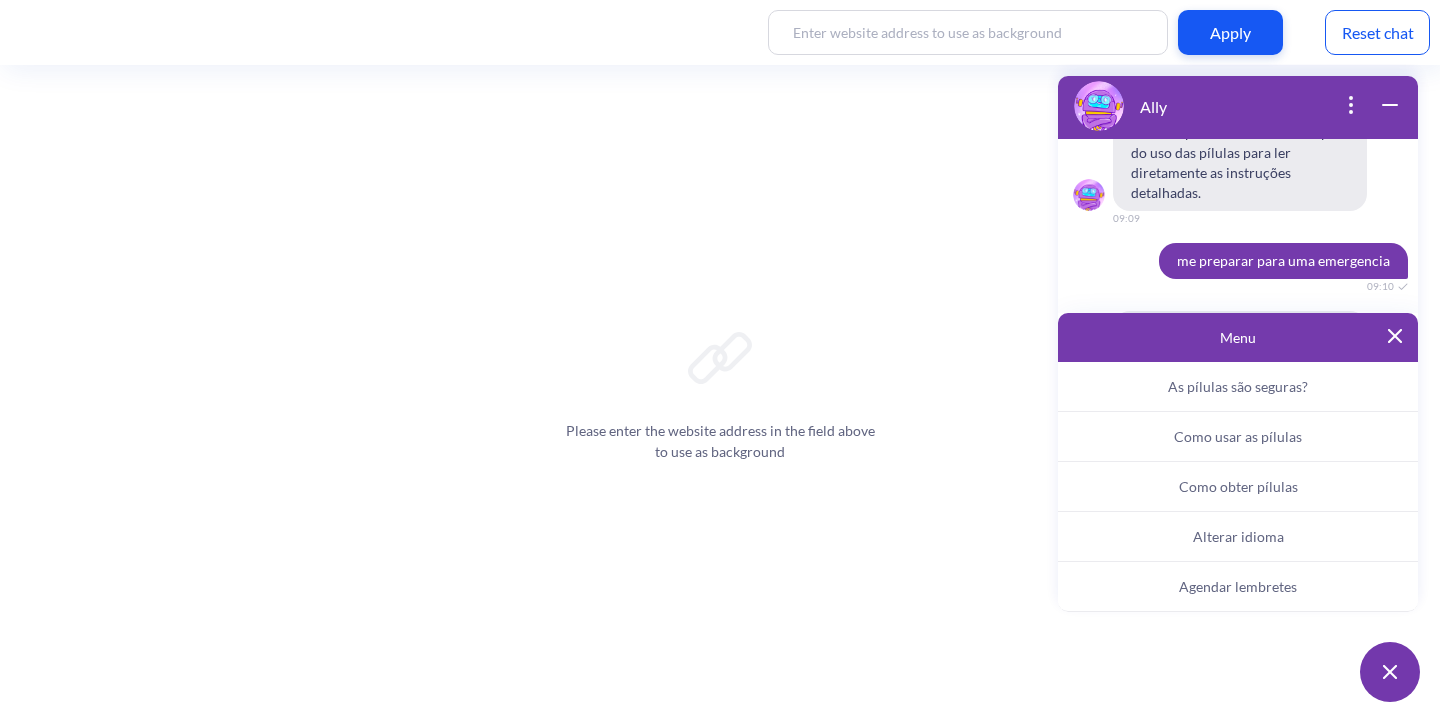 click on "Alterar idioma" at bounding box center [1238, 537] 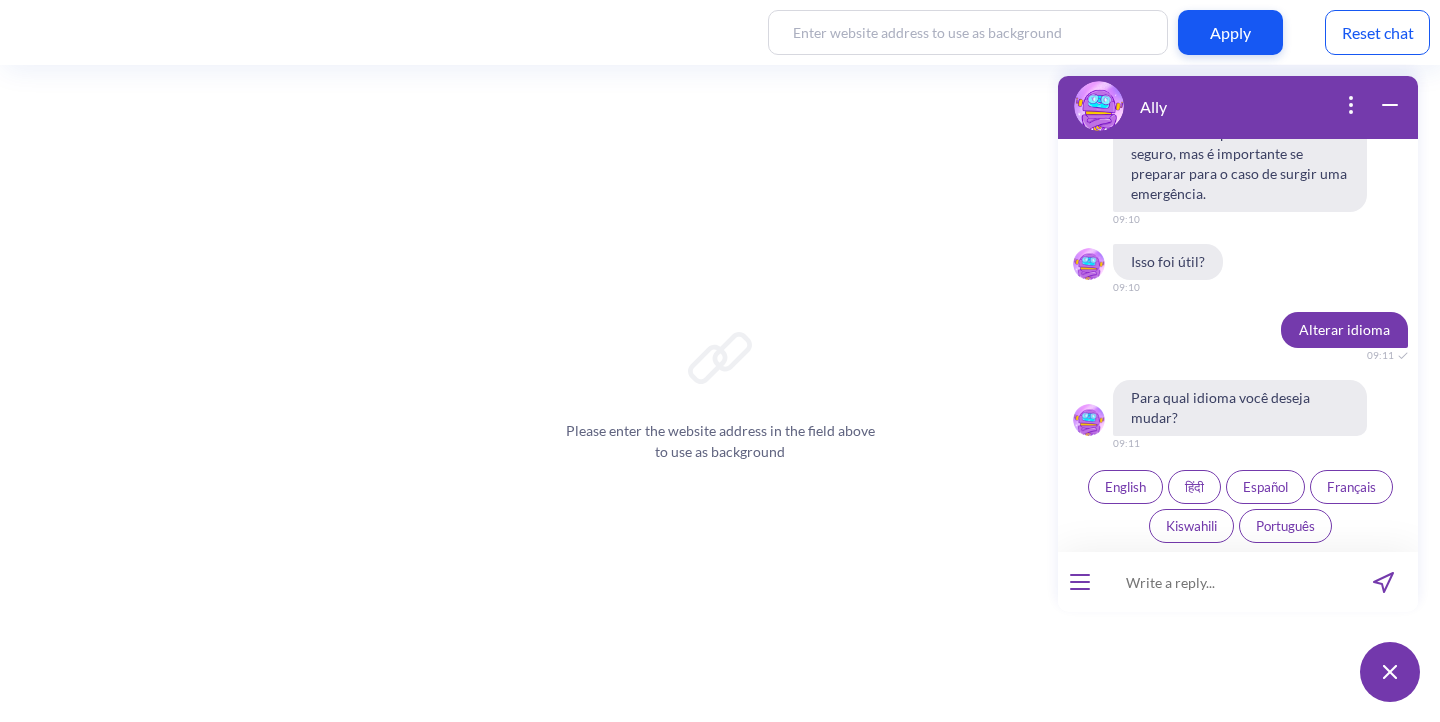 scroll, scrollTop: 19005, scrollLeft: 0, axis: vertical 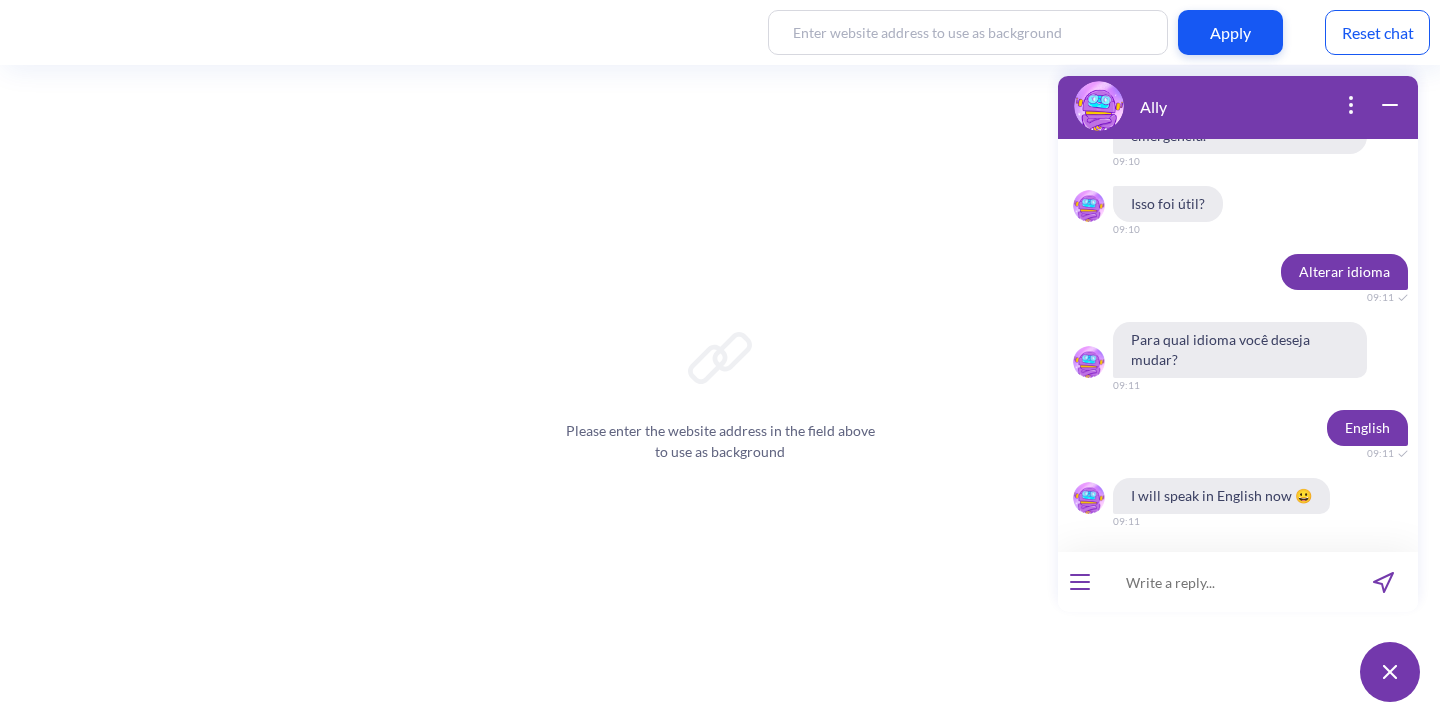 click at bounding box center [1225, 582] 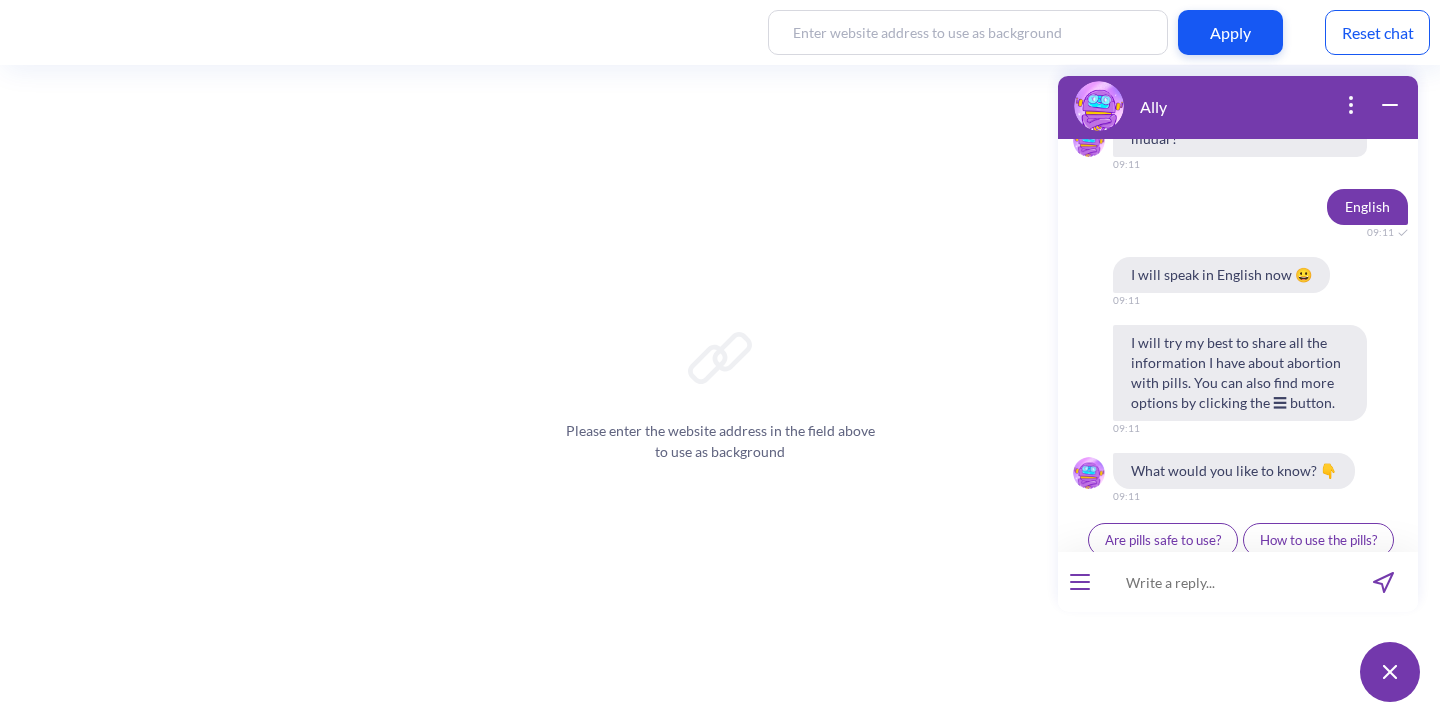 scroll, scrollTop: 19337, scrollLeft: 0, axis: vertical 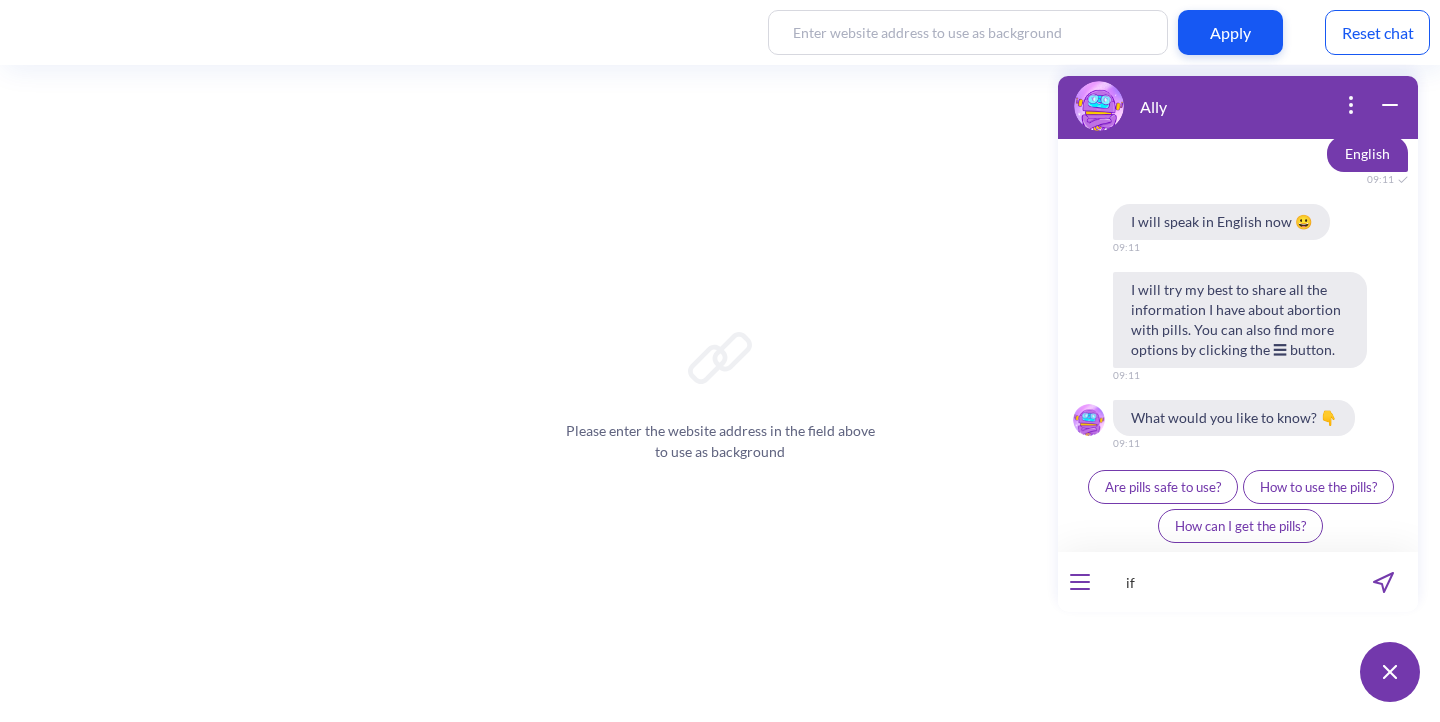 type on "if" 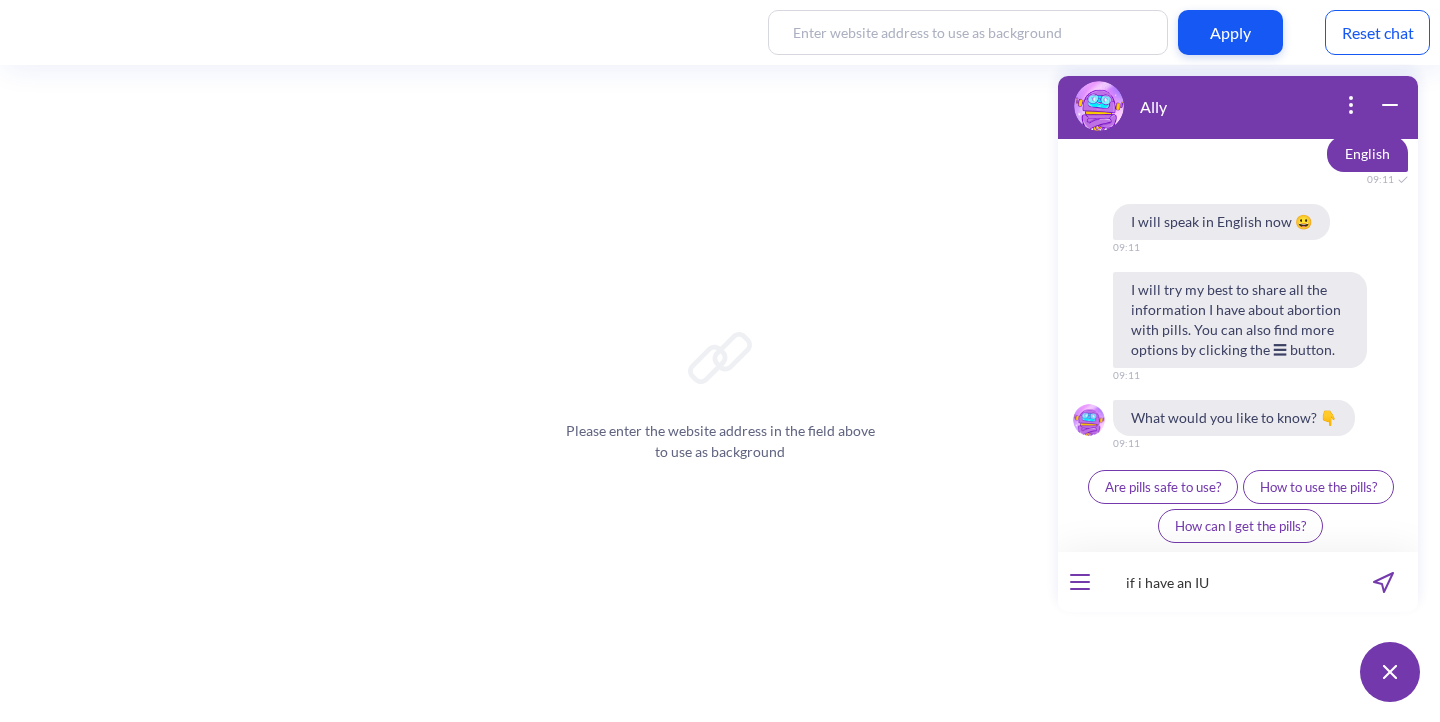 type on "if i have an IUD" 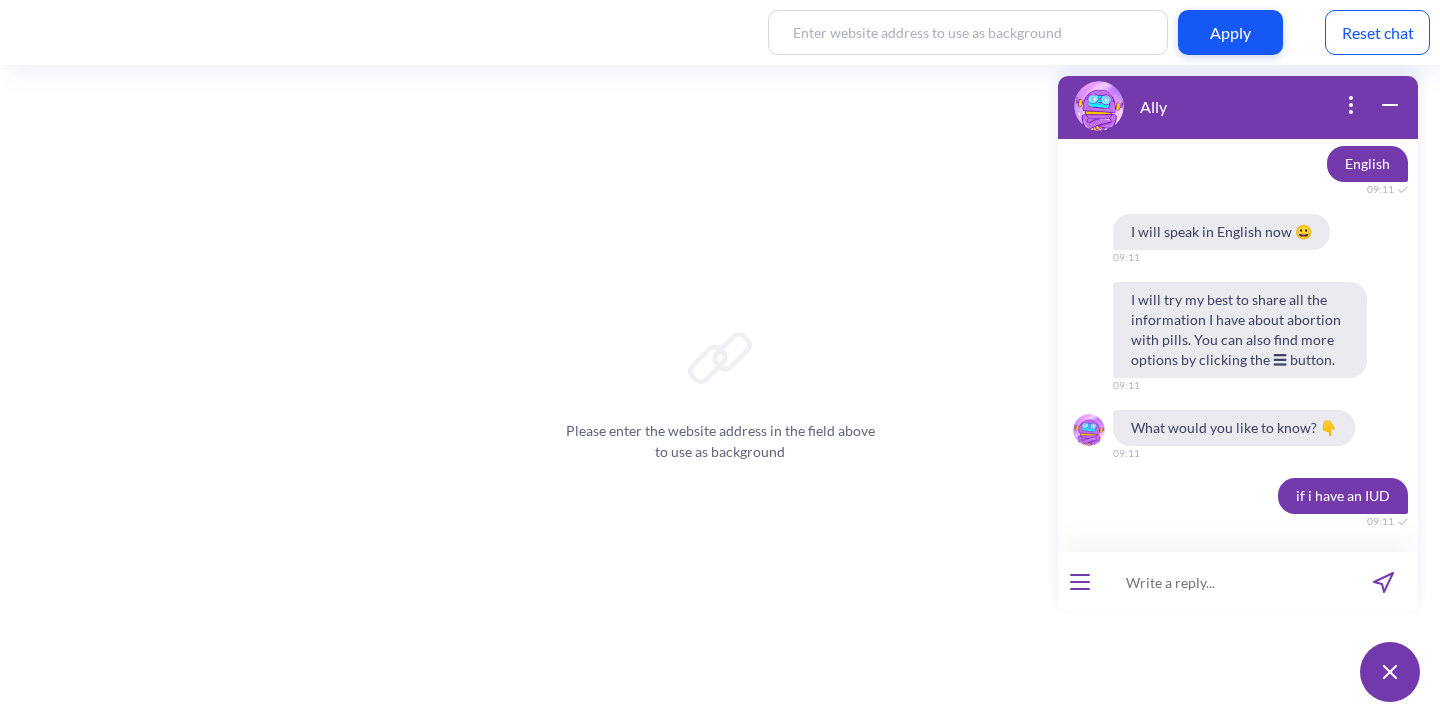 scroll, scrollTop: 19327, scrollLeft: 0, axis: vertical 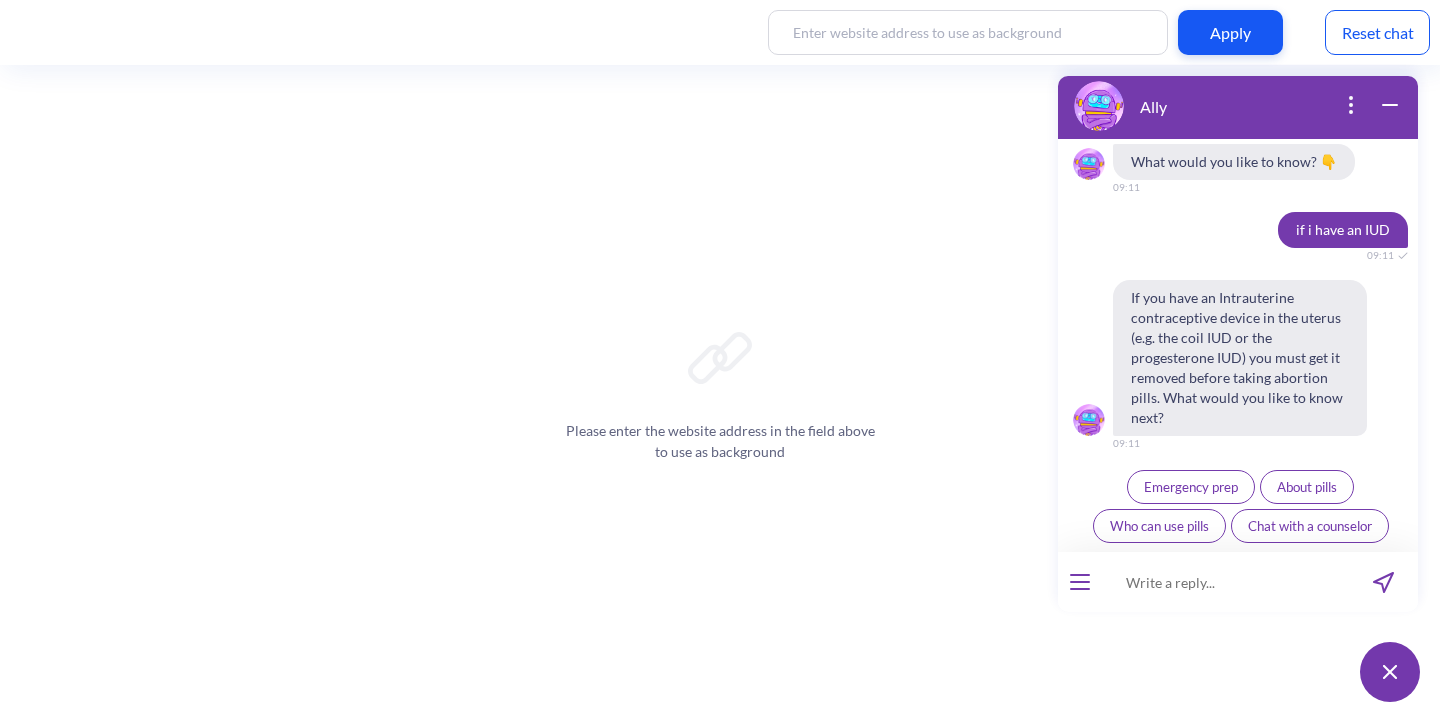type 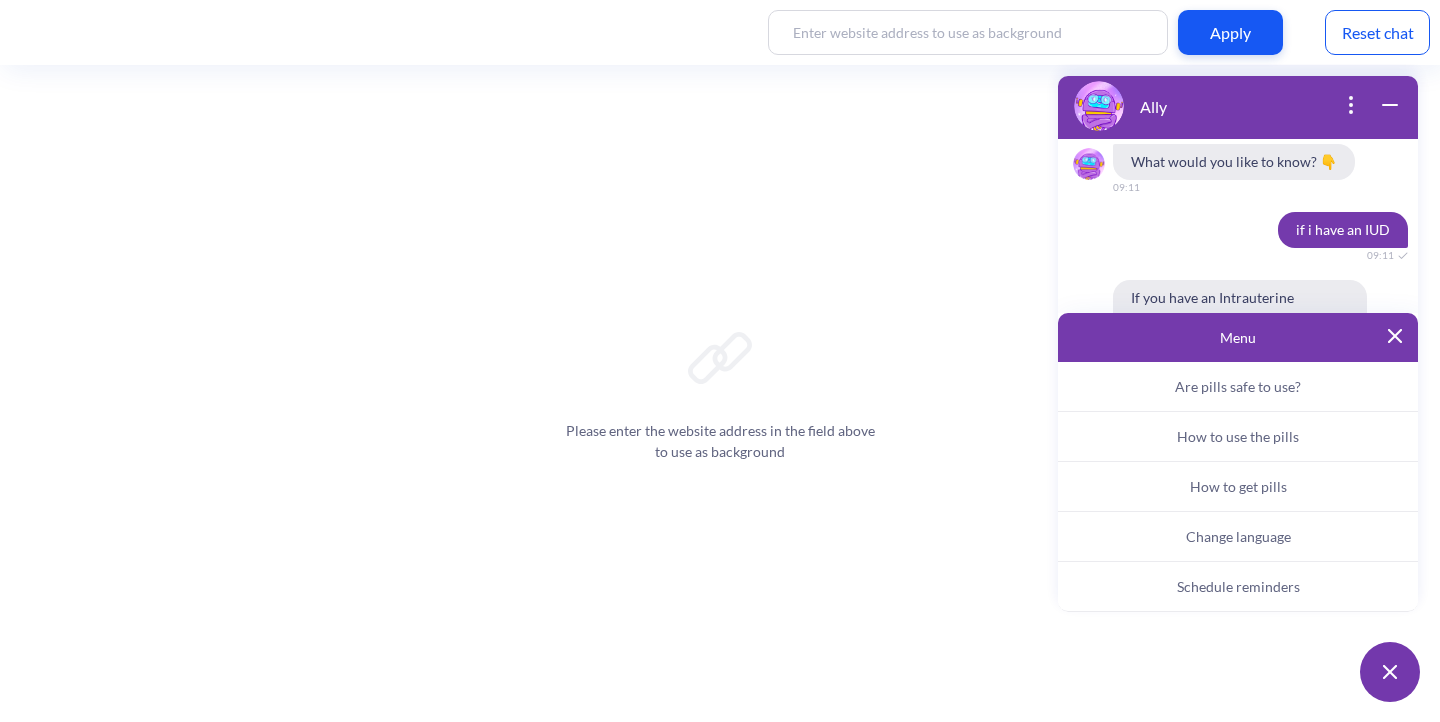 click on "Change language" at bounding box center (1238, 537) 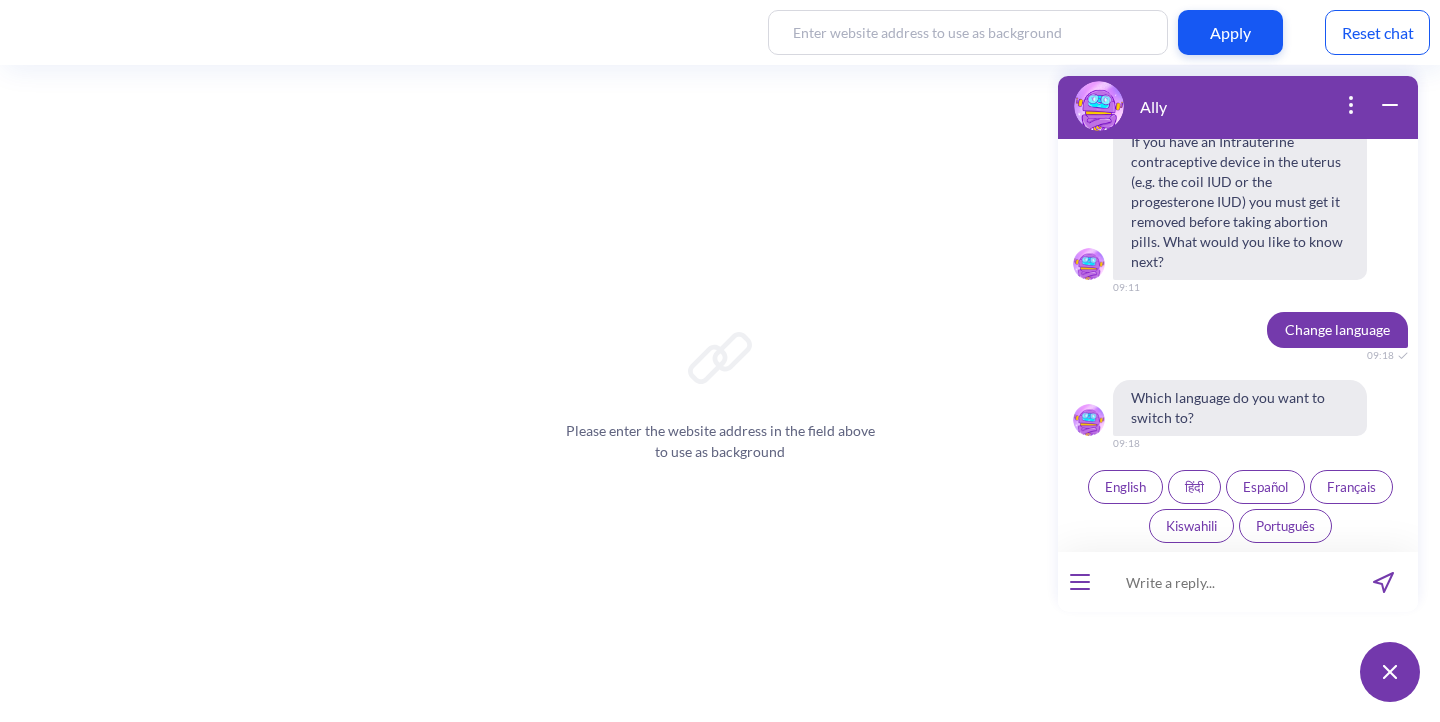 scroll, scrollTop: 19749, scrollLeft: 0, axis: vertical 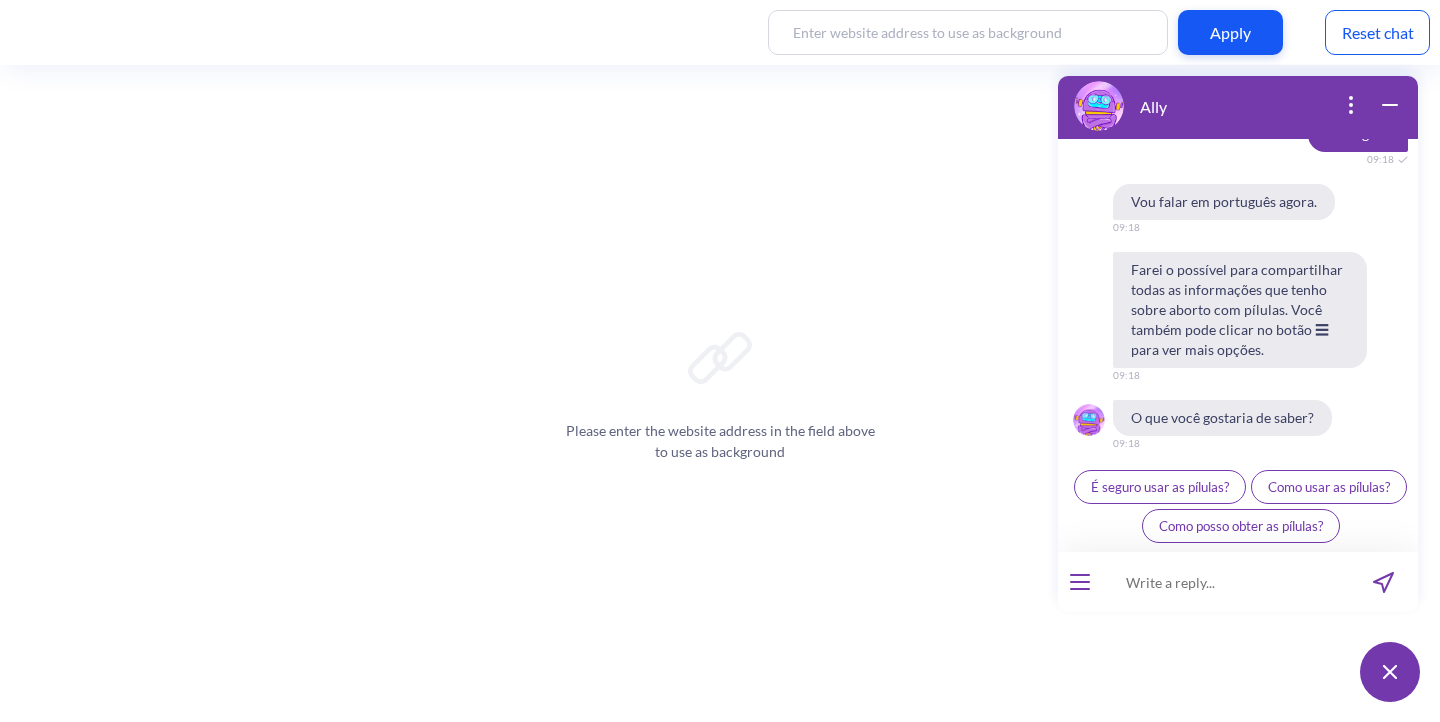 click at bounding box center (1225, 582) 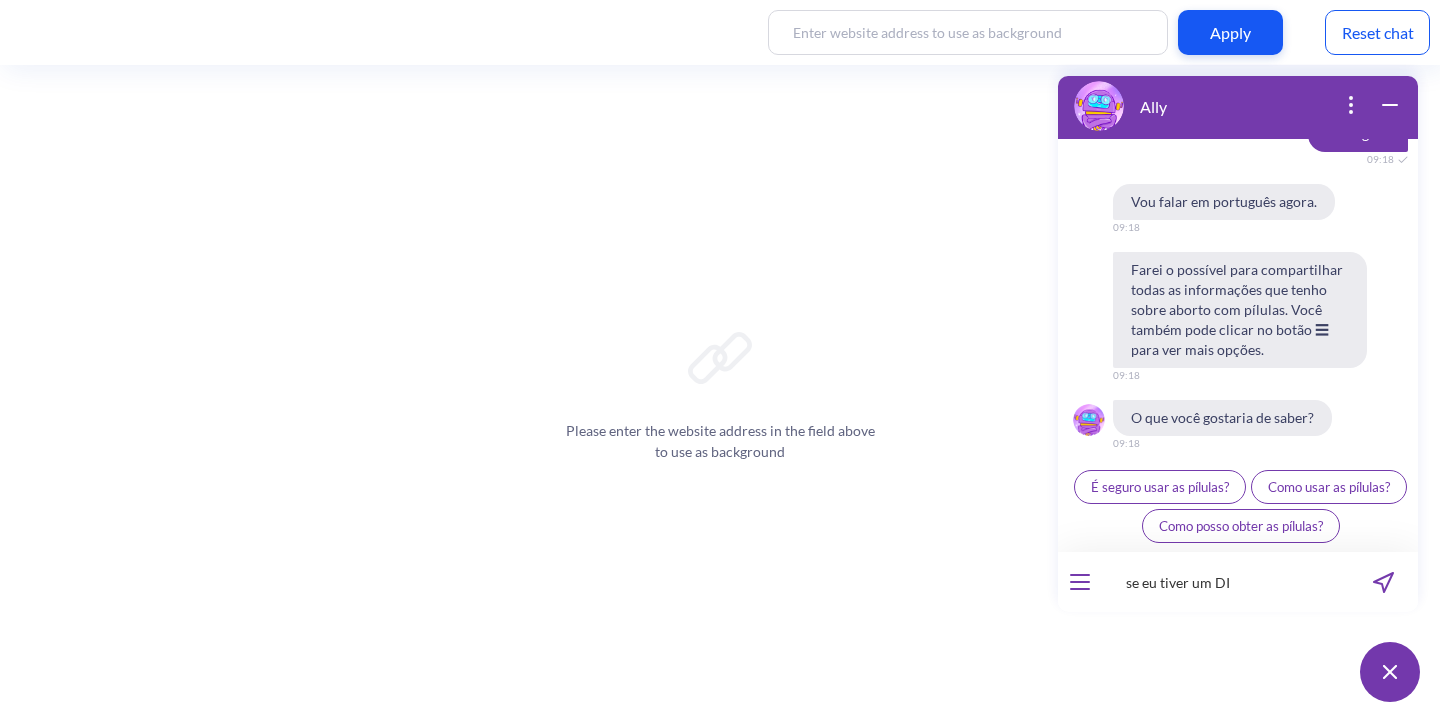 type on "se eu tiver um DIU" 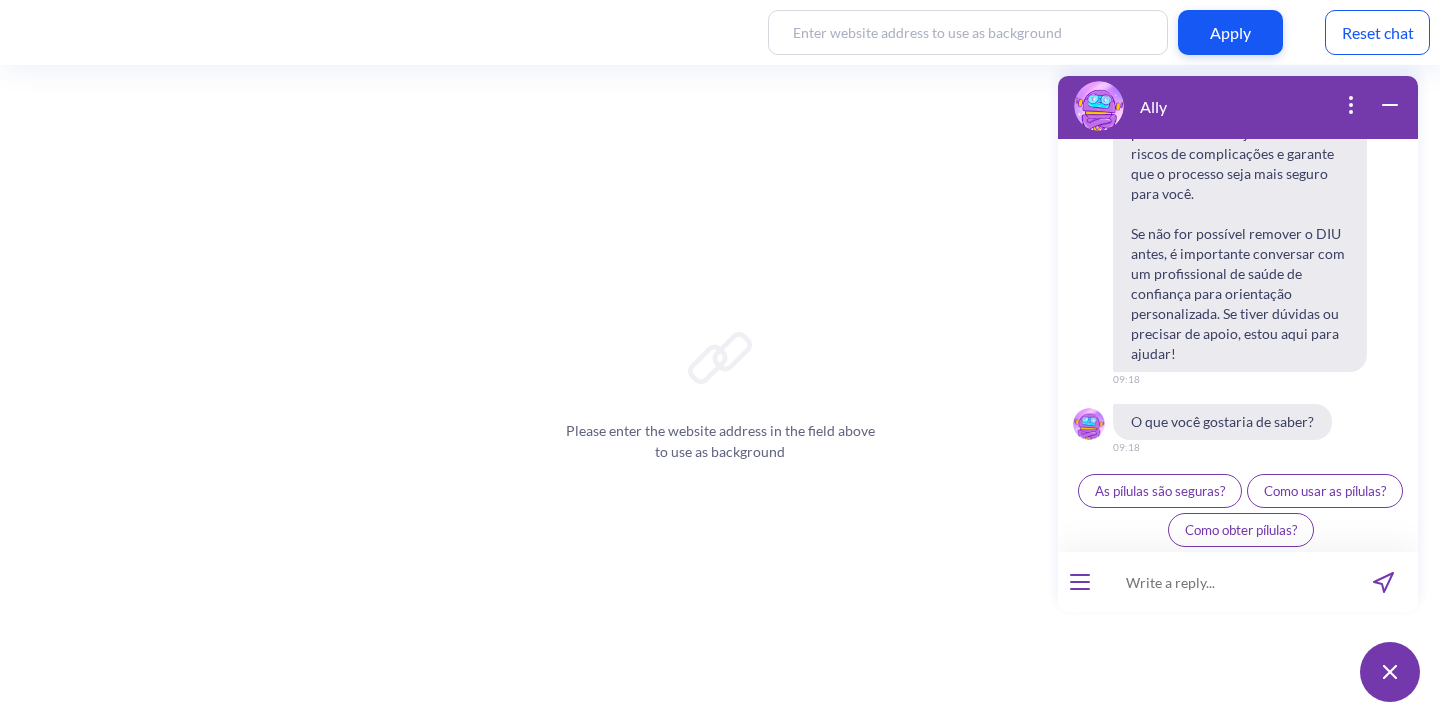 scroll, scrollTop: 20605, scrollLeft: 0, axis: vertical 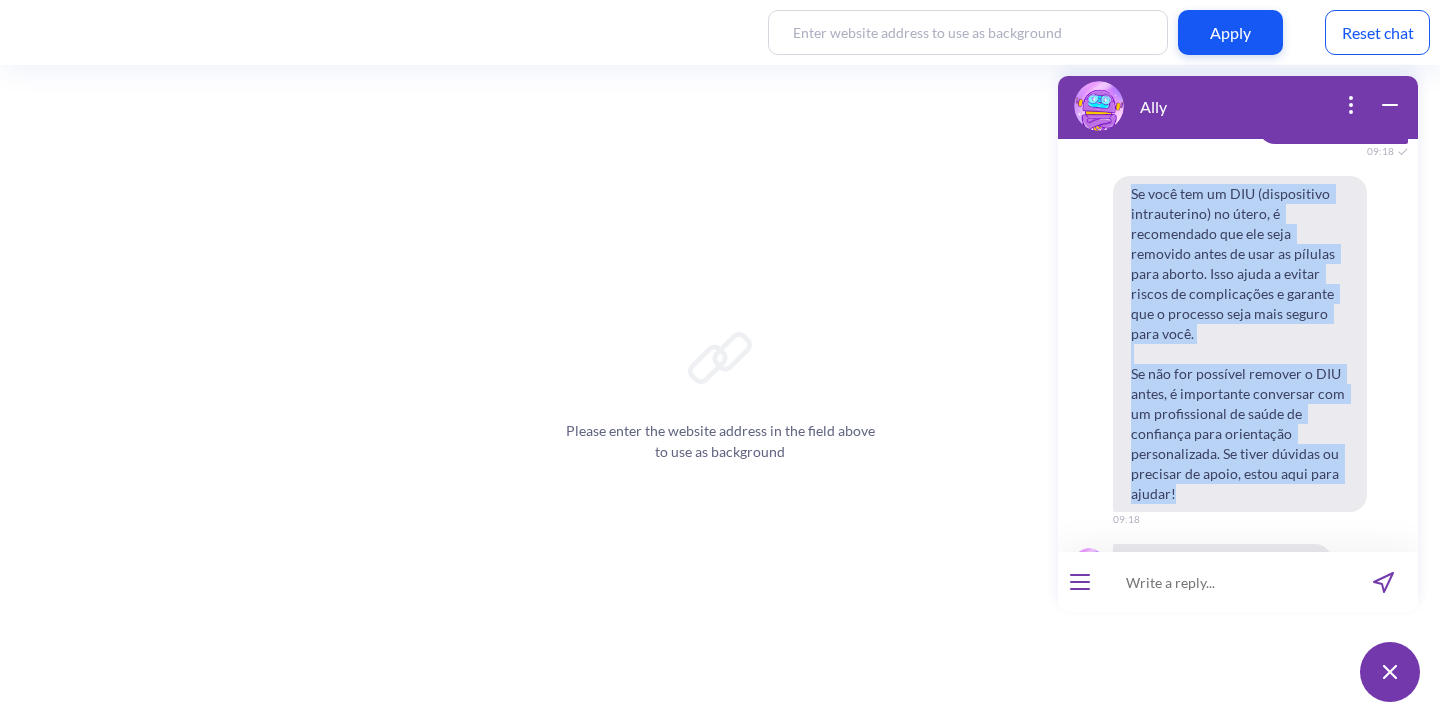 drag, startPoint x: 1191, startPoint y: 426, endPoint x: 1116, endPoint y: 211, distance: 227.70595 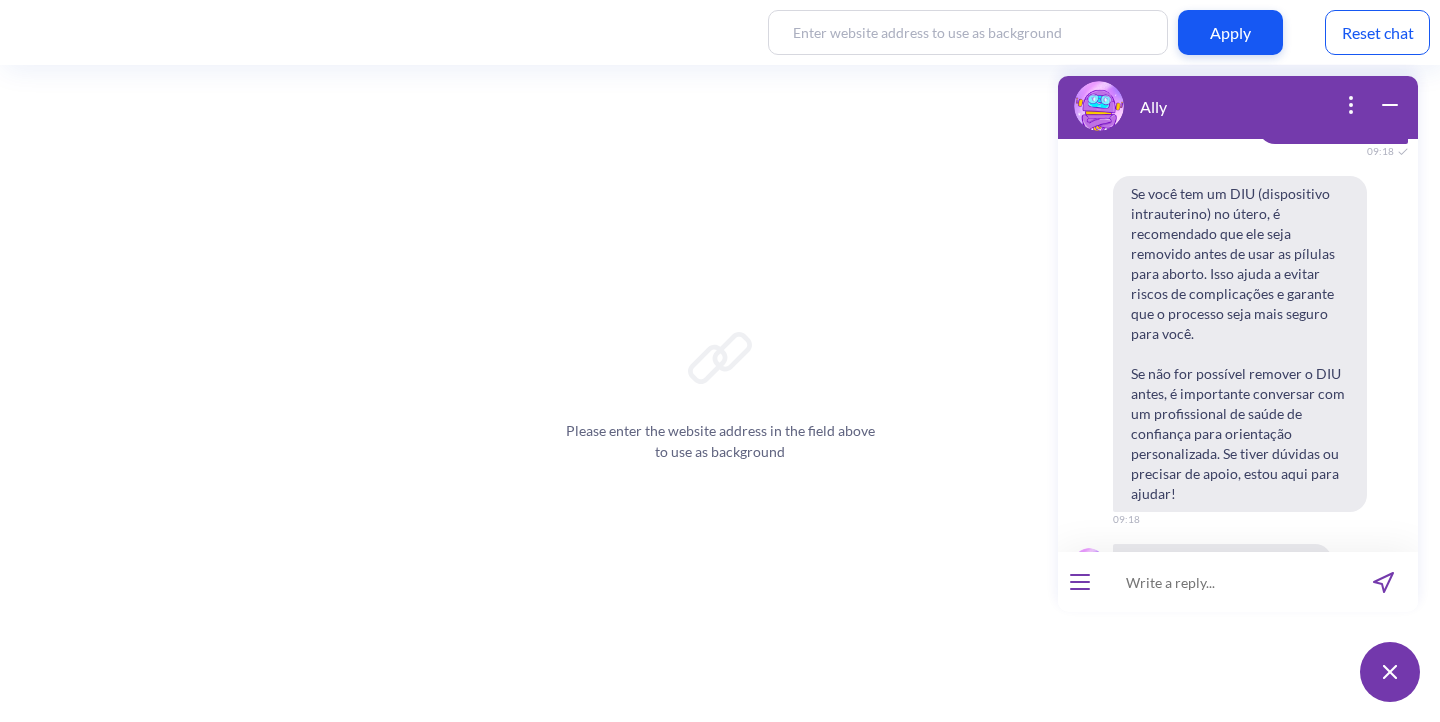 click on "Se você tem um DIU (dispositivo intrauterino) no útero, é recomendado que ele seja removido antes de usar as pílulas para aborto. Isso ajuda a evitar riscos de complicações e garante que o processo seja mais seguro para você.
Se não for possível remover o DIU antes, é importante conversar com um profissional de saúde de confiança para orientação personalizada. Se tiver dúvidas ou precisar de apoio, estou aqui para ajudar! 09:18" at bounding box center (1238, 344) 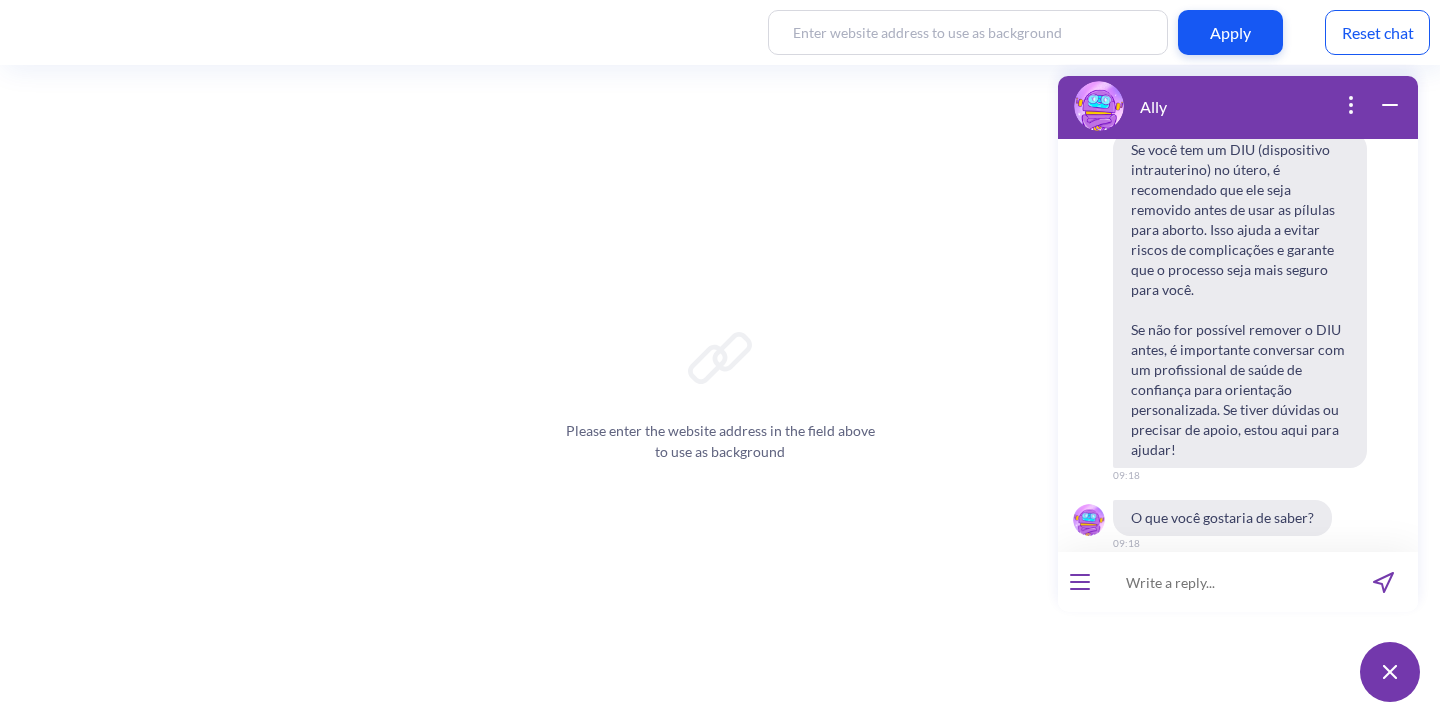 scroll, scrollTop: 20478, scrollLeft: 0, axis: vertical 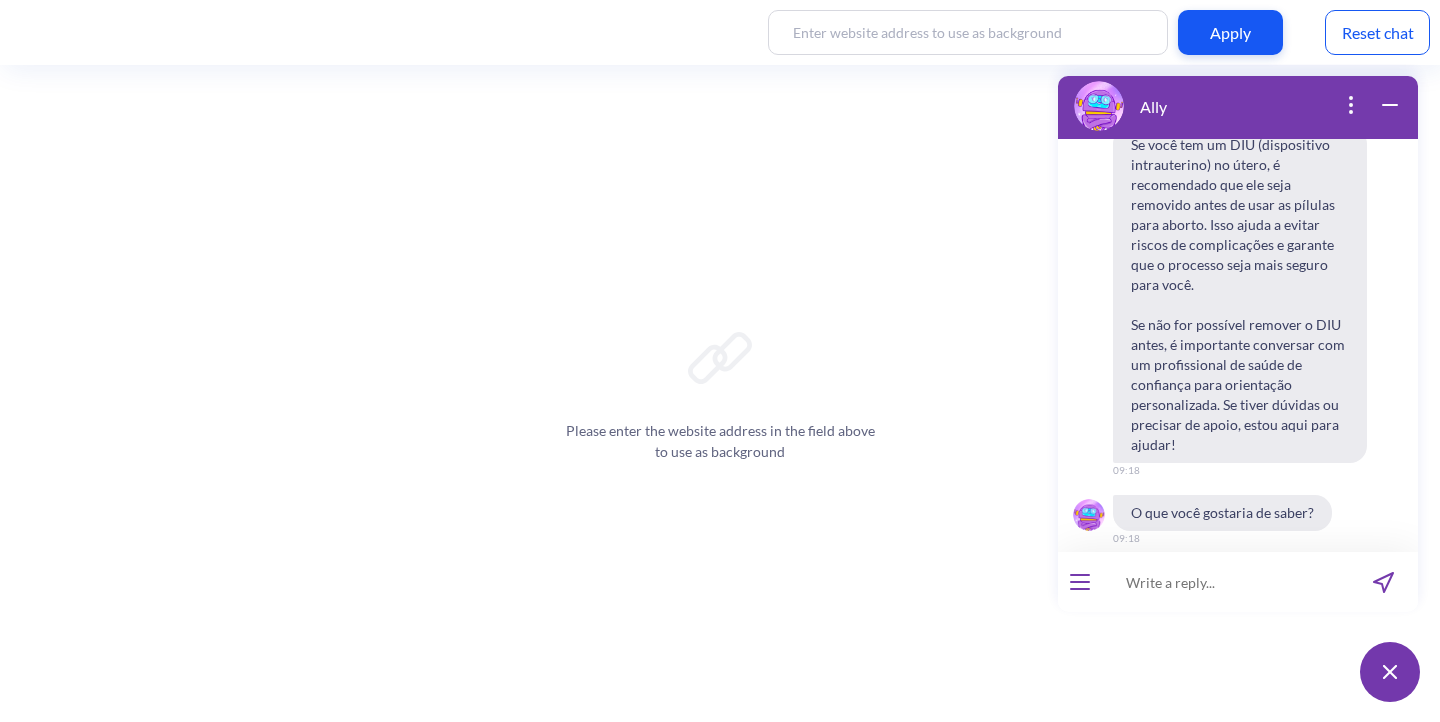 click at bounding box center (1225, 582) 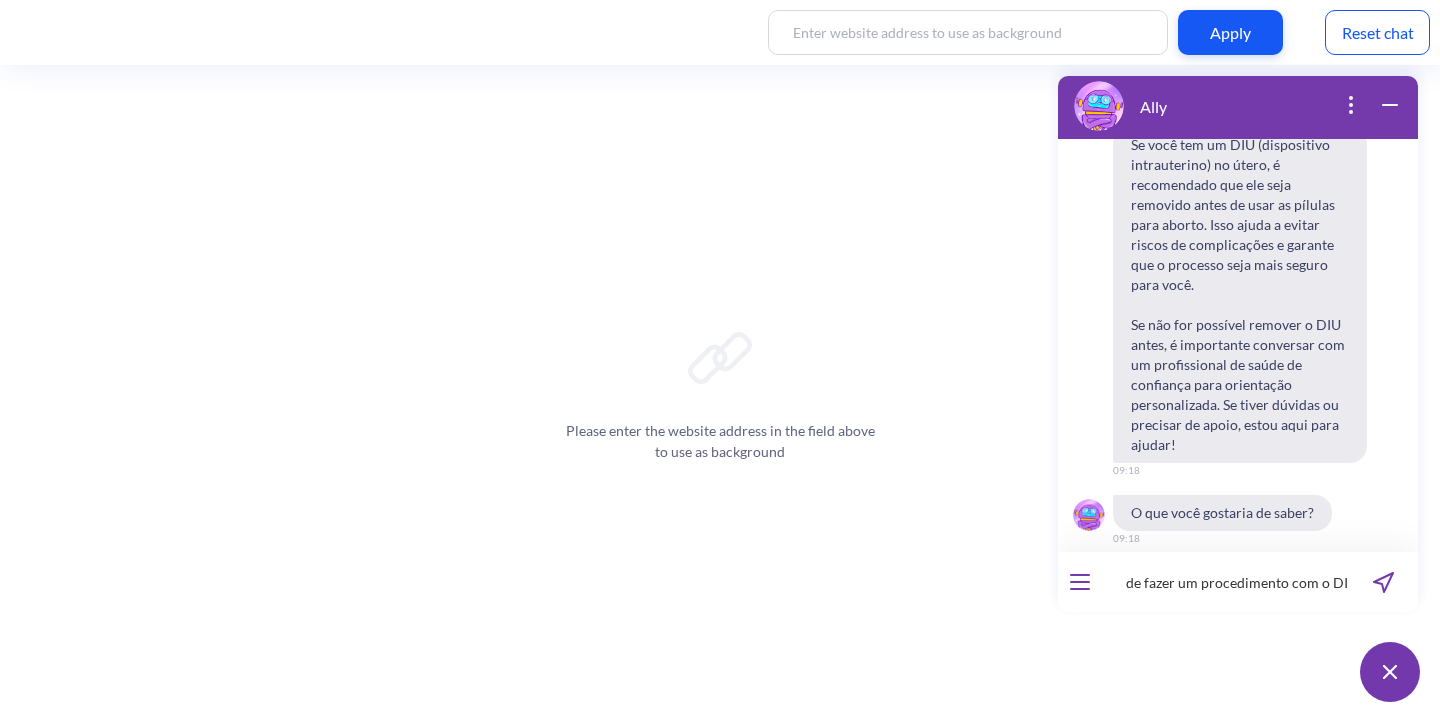 type on "quais os riscos de fazer um procedimento com o DIU?" 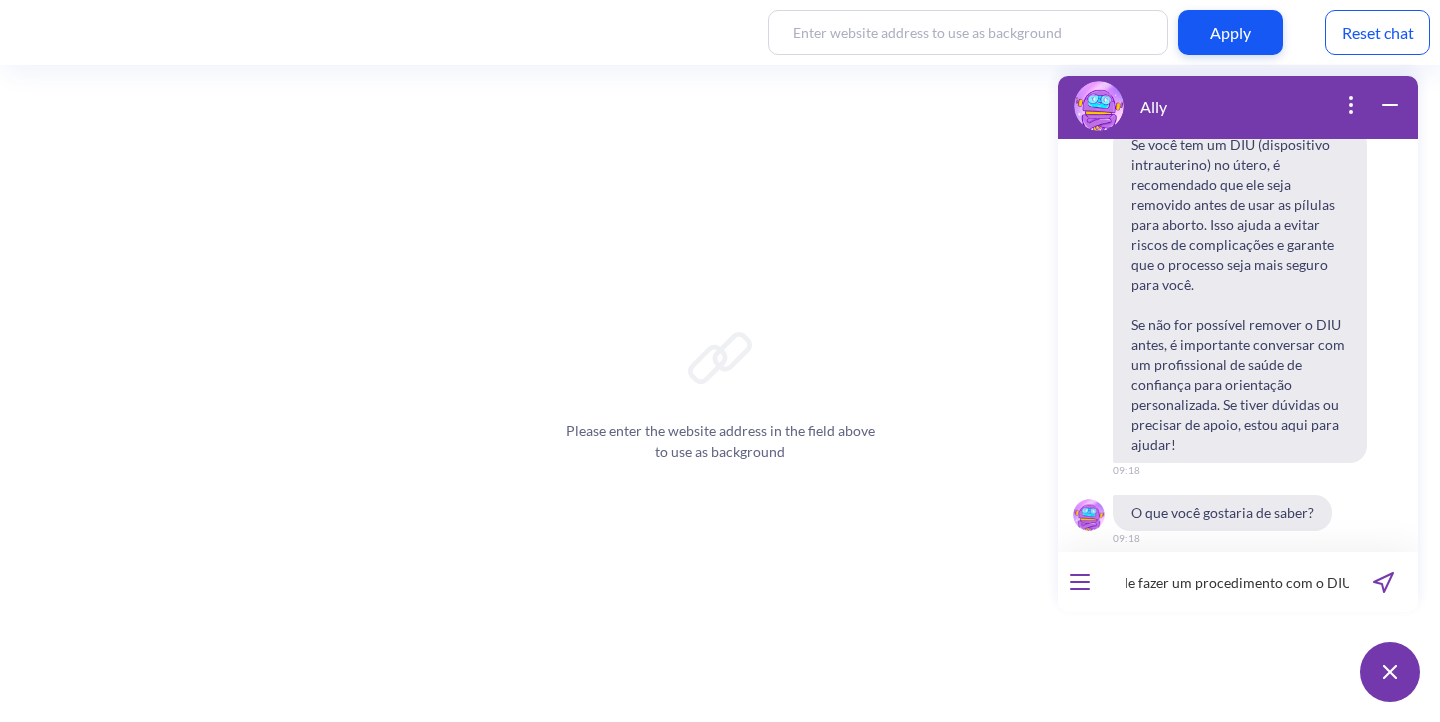 type 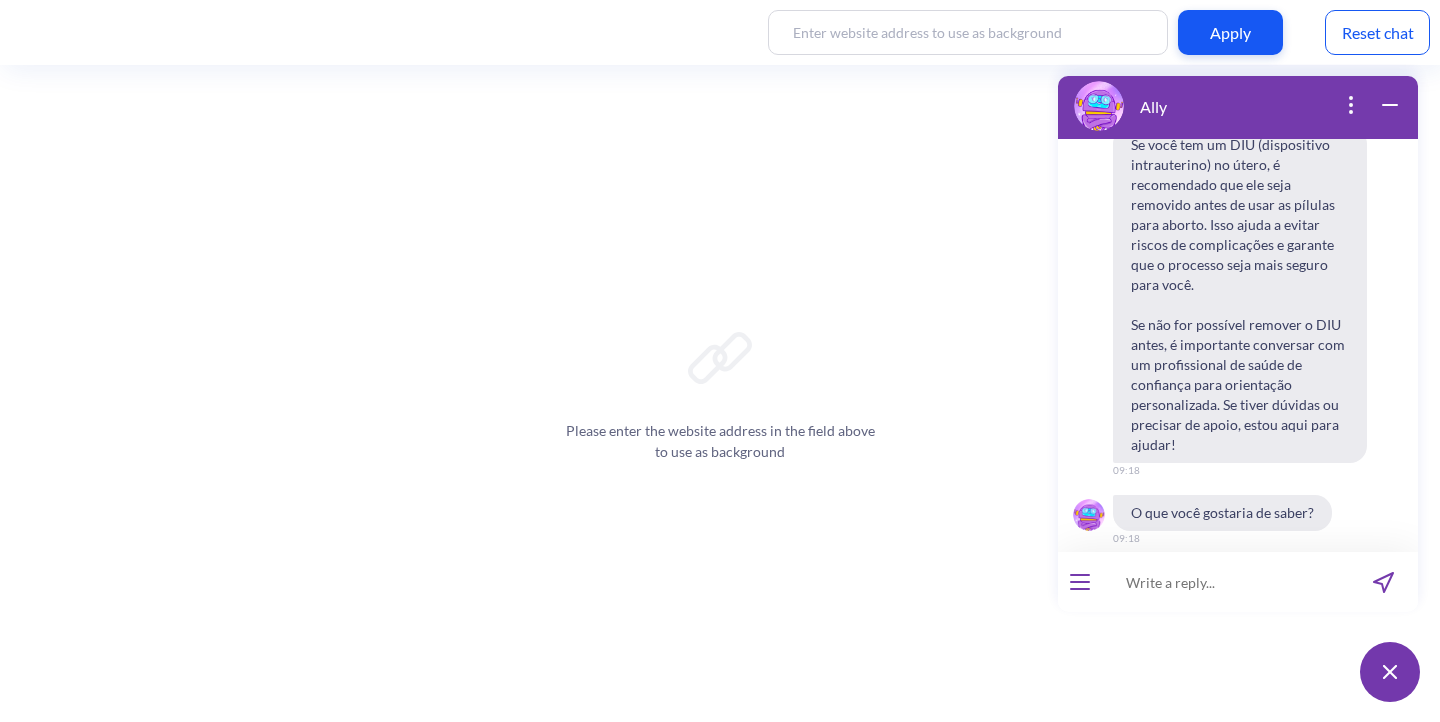 scroll, scrollTop: 0, scrollLeft: 0, axis: both 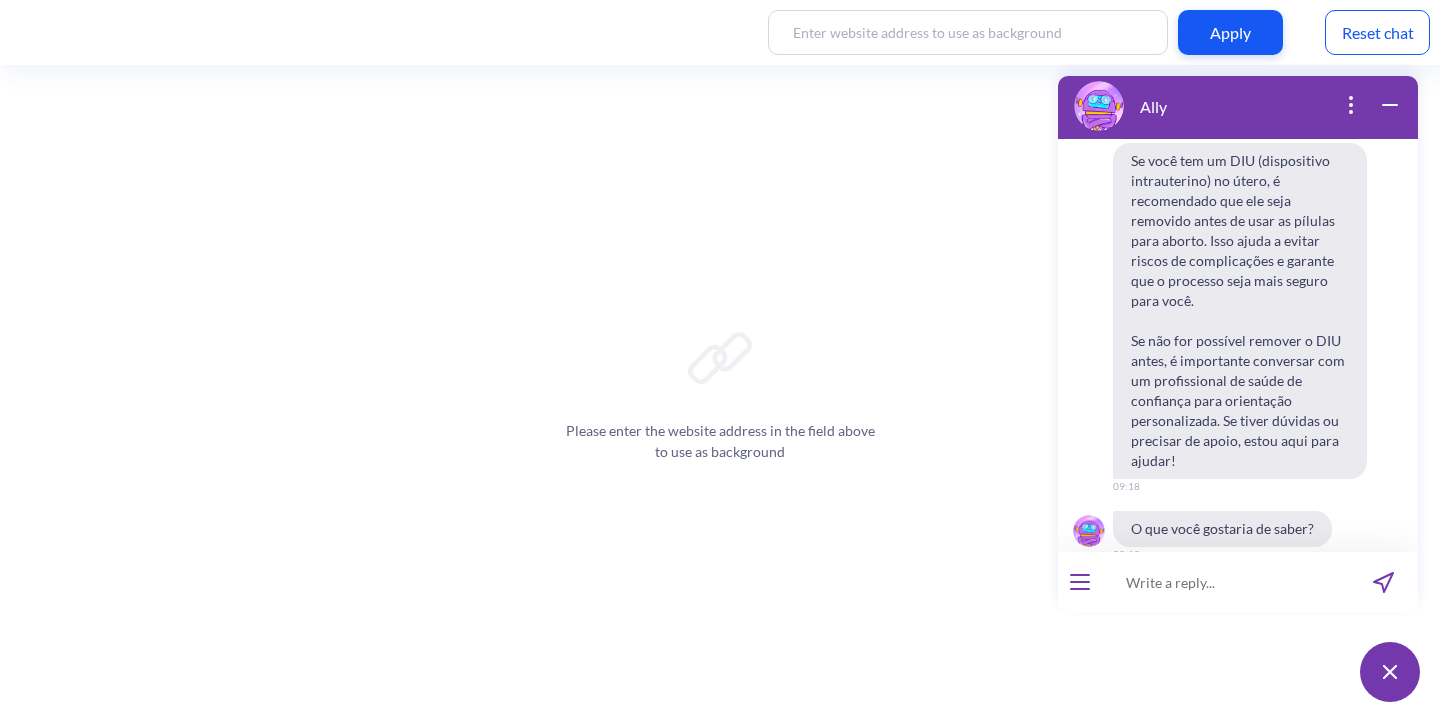 type 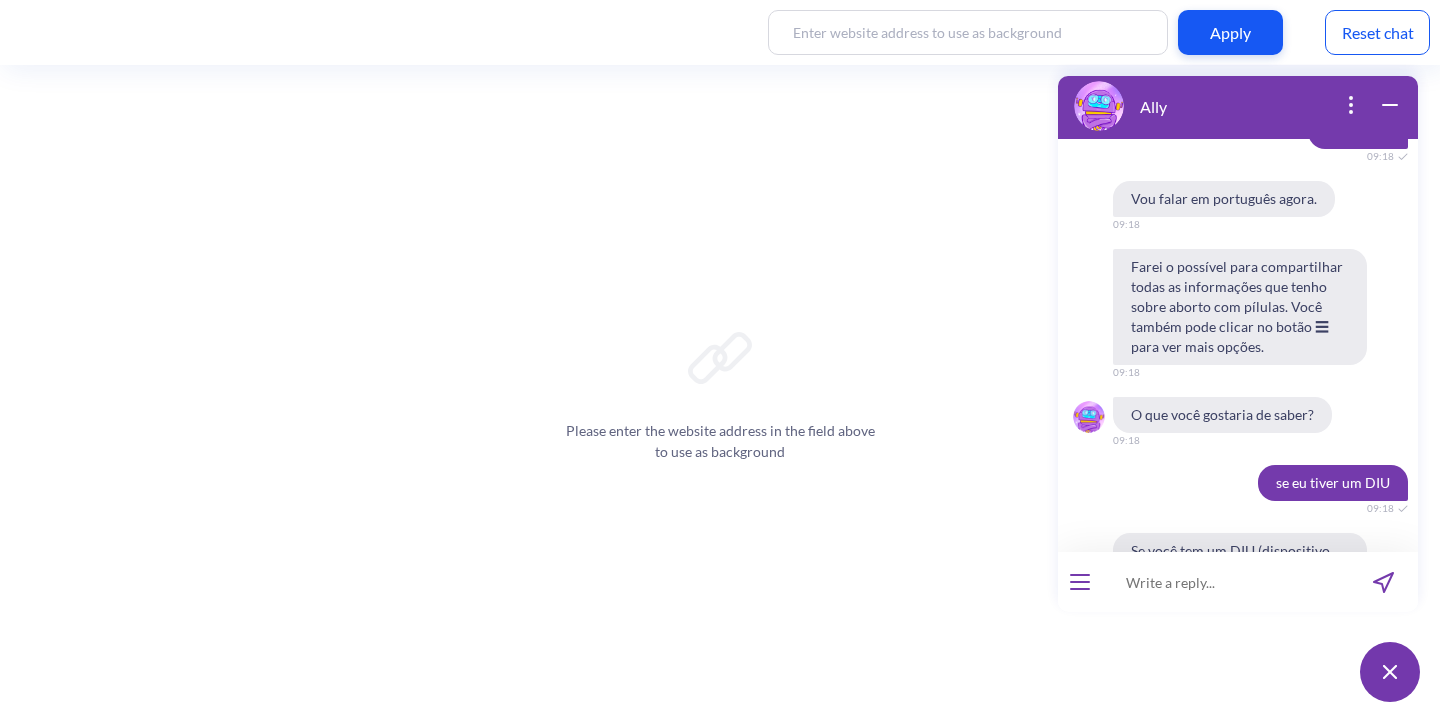 scroll, scrollTop: 19691, scrollLeft: 0, axis: vertical 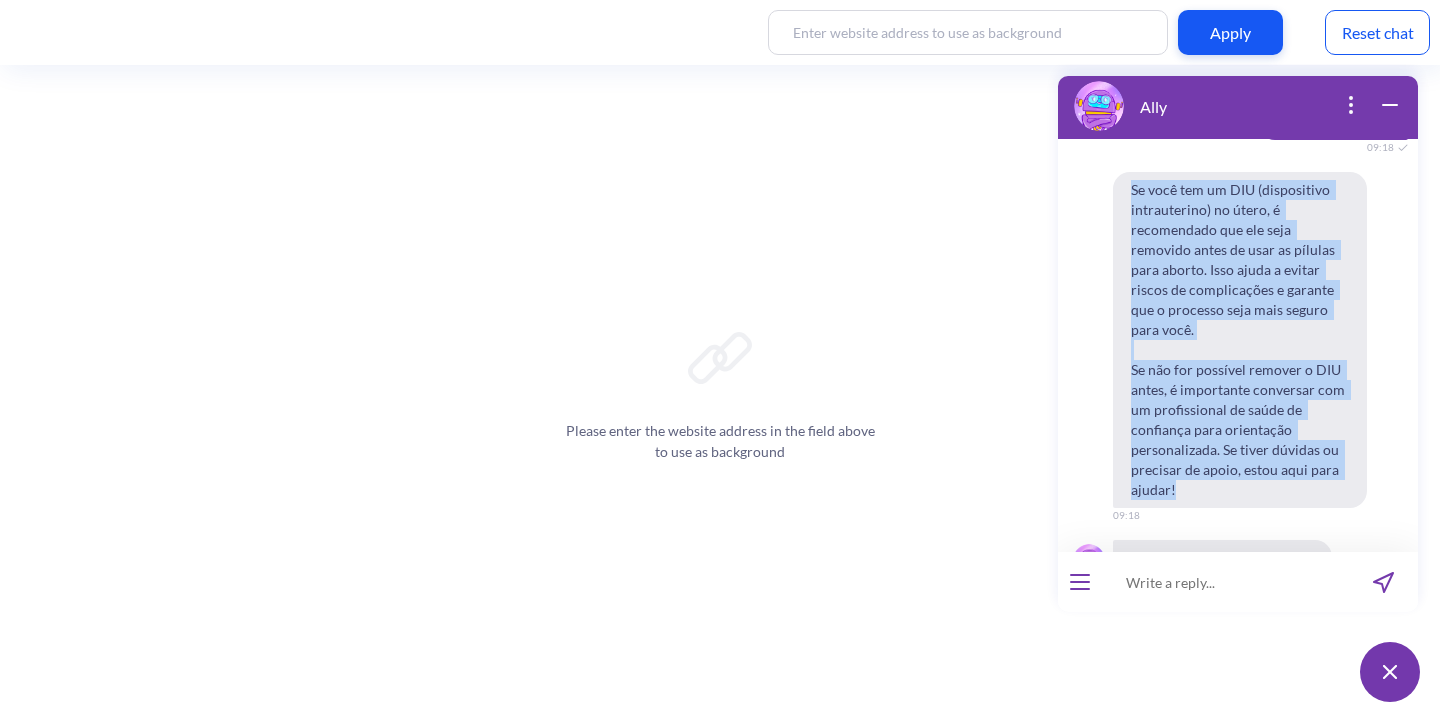 drag, startPoint x: 1134, startPoint y: 219, endPoint x: 1213, endPoint y: 529, distance: 319.9078 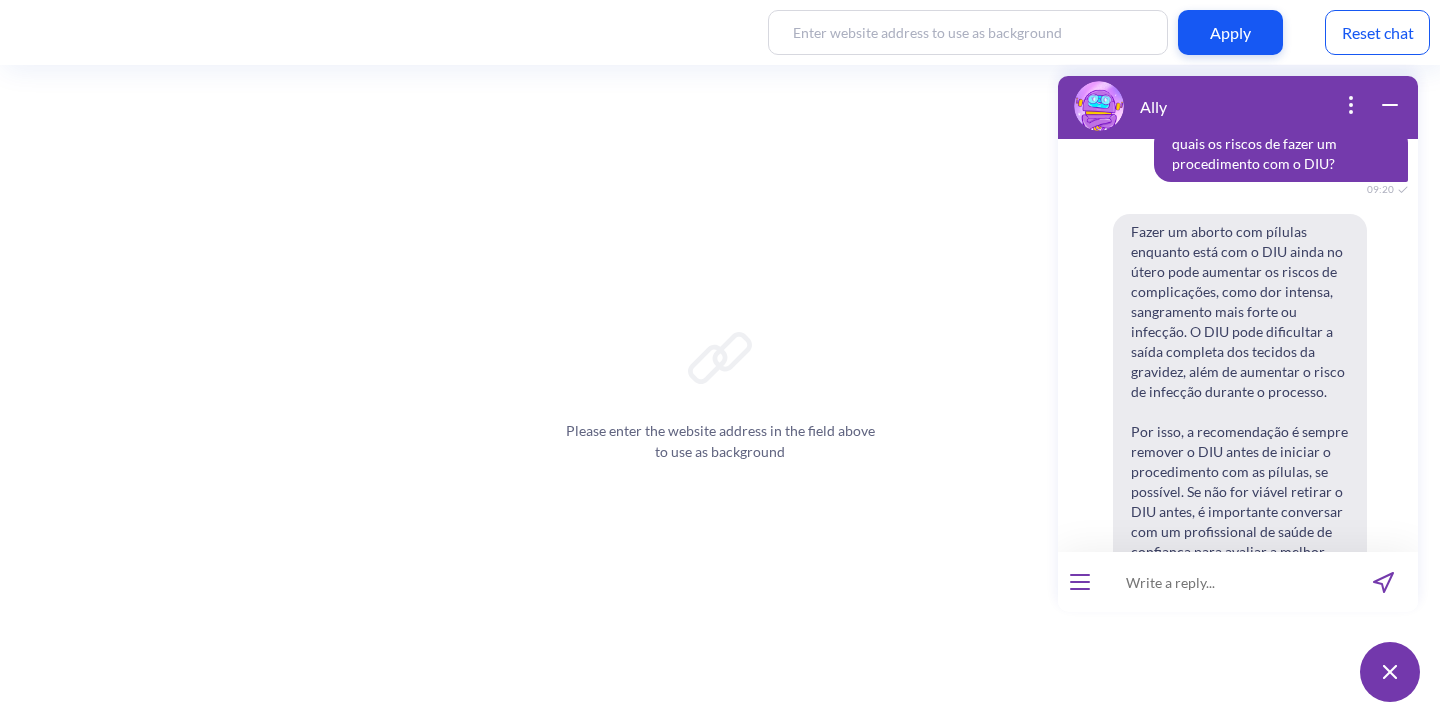 scroll, scrollTop: 20923, scrollLeft: 0, axis: vertical 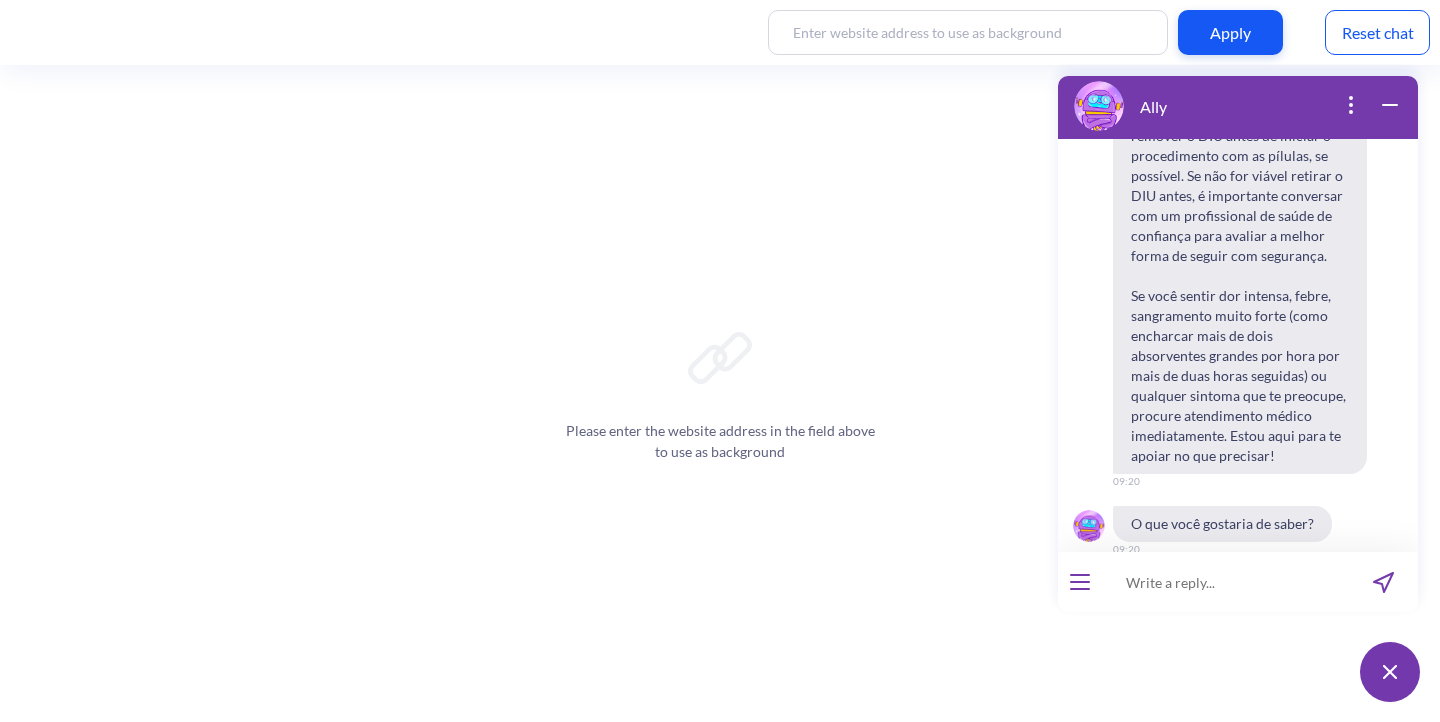 click at bounding box center [1225, 582] 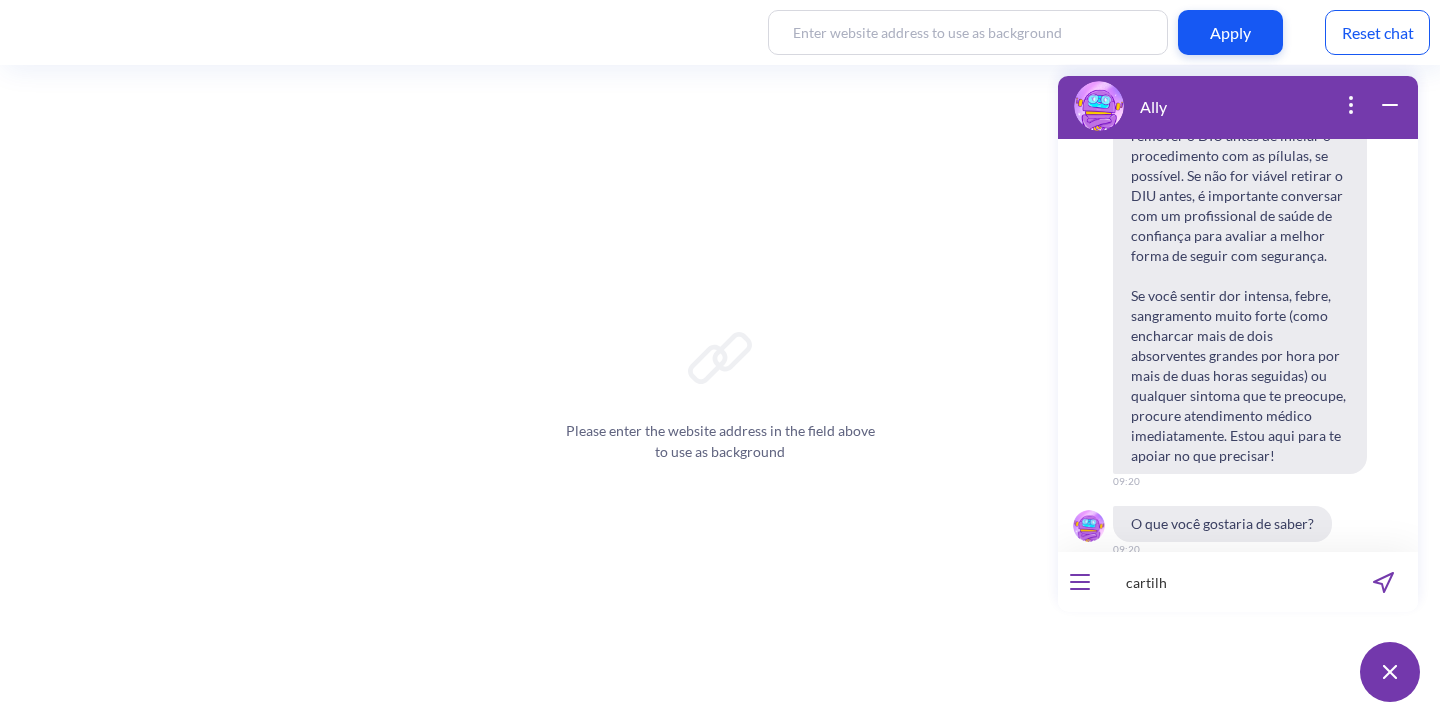 type on "cartilha" 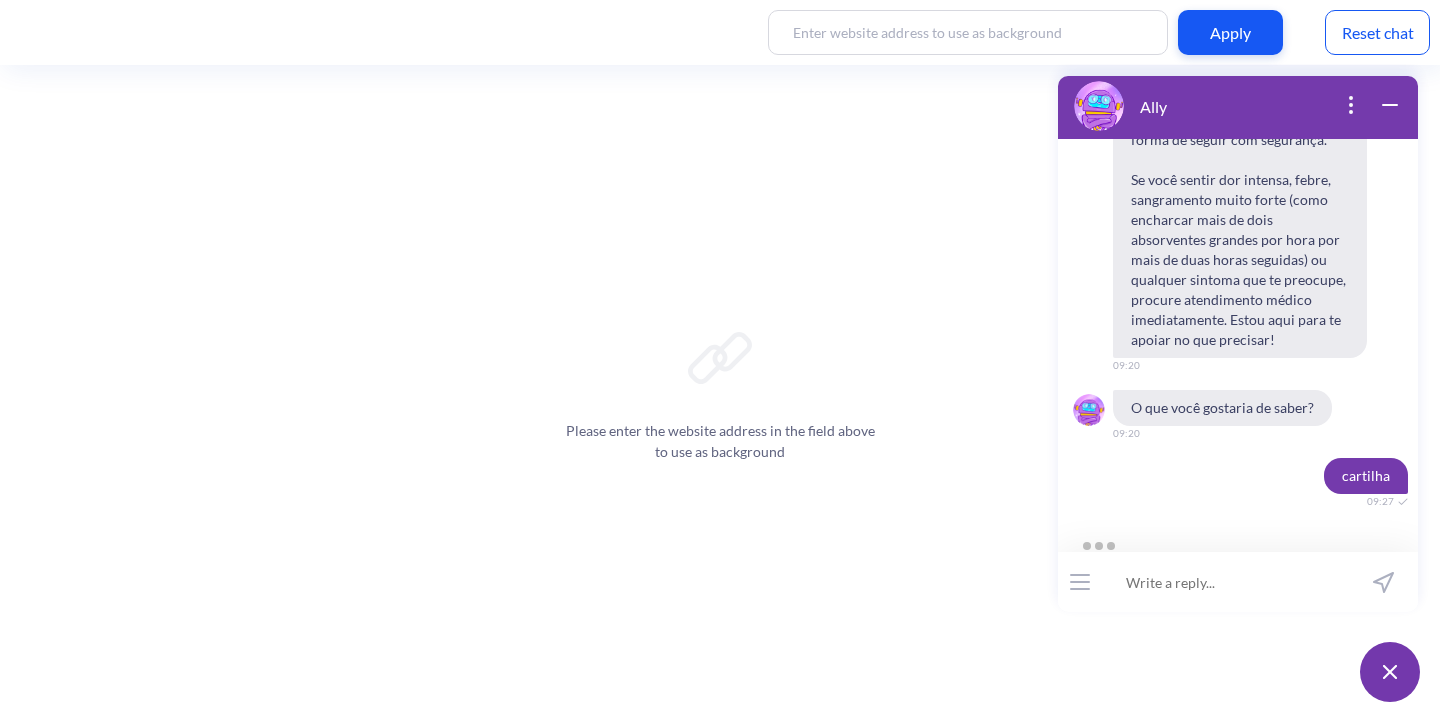 scroll, scrollTop: 21379, scrollLeft: 0, axis: vertical 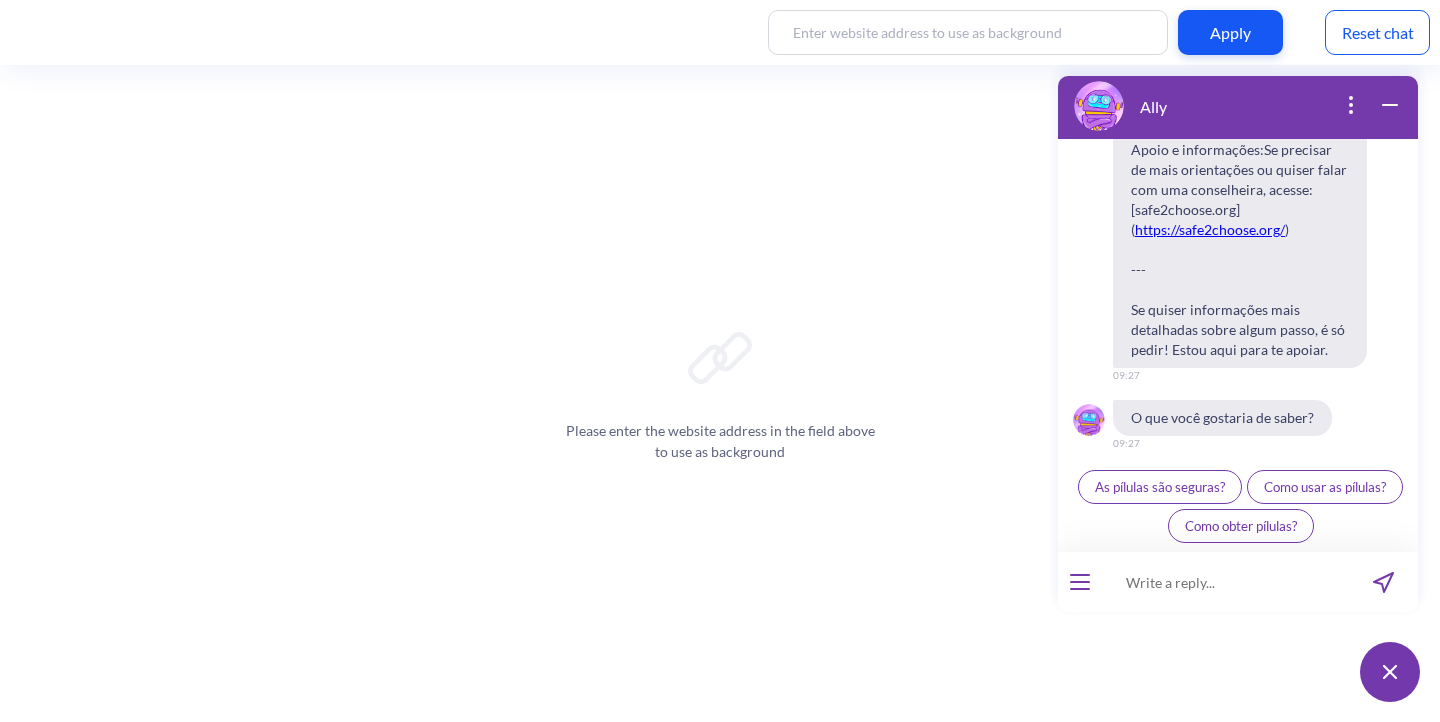 click at bounding box center (1225, 582) 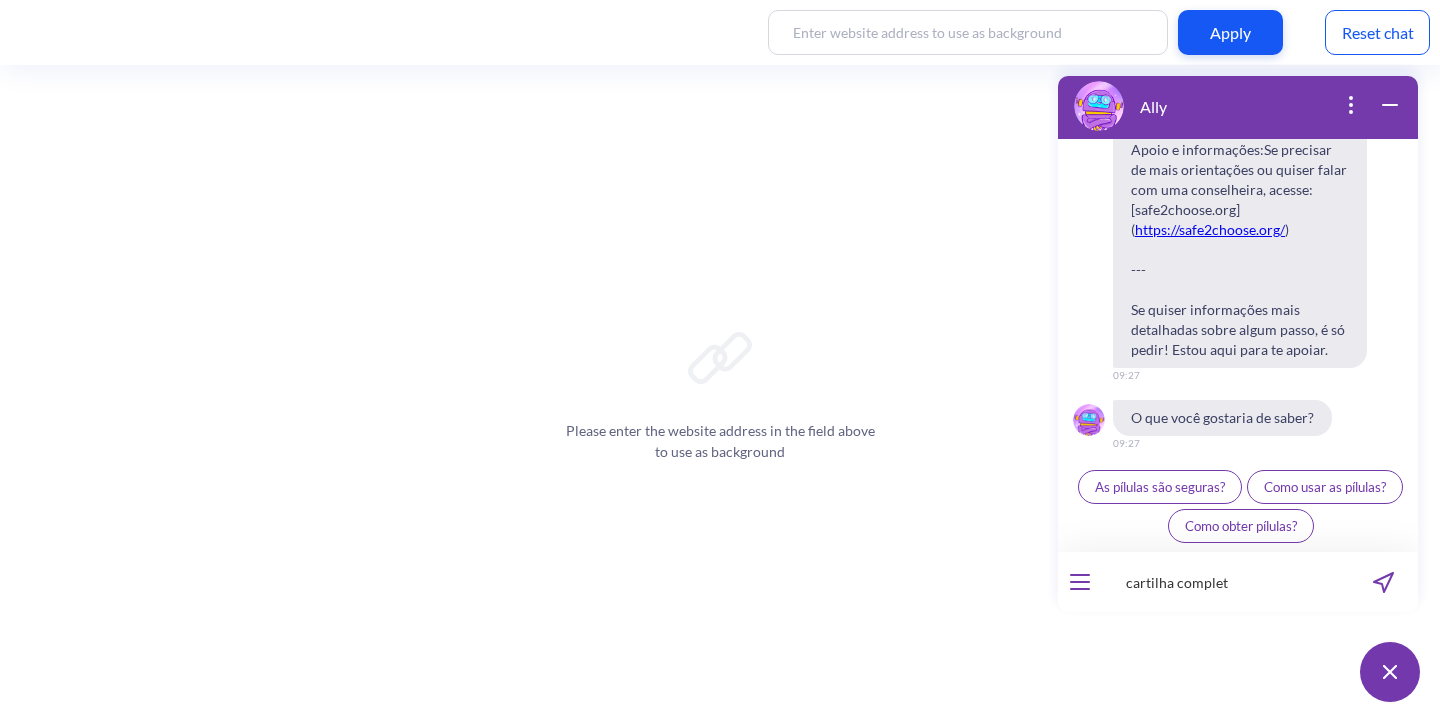 type on "cartilha completa" 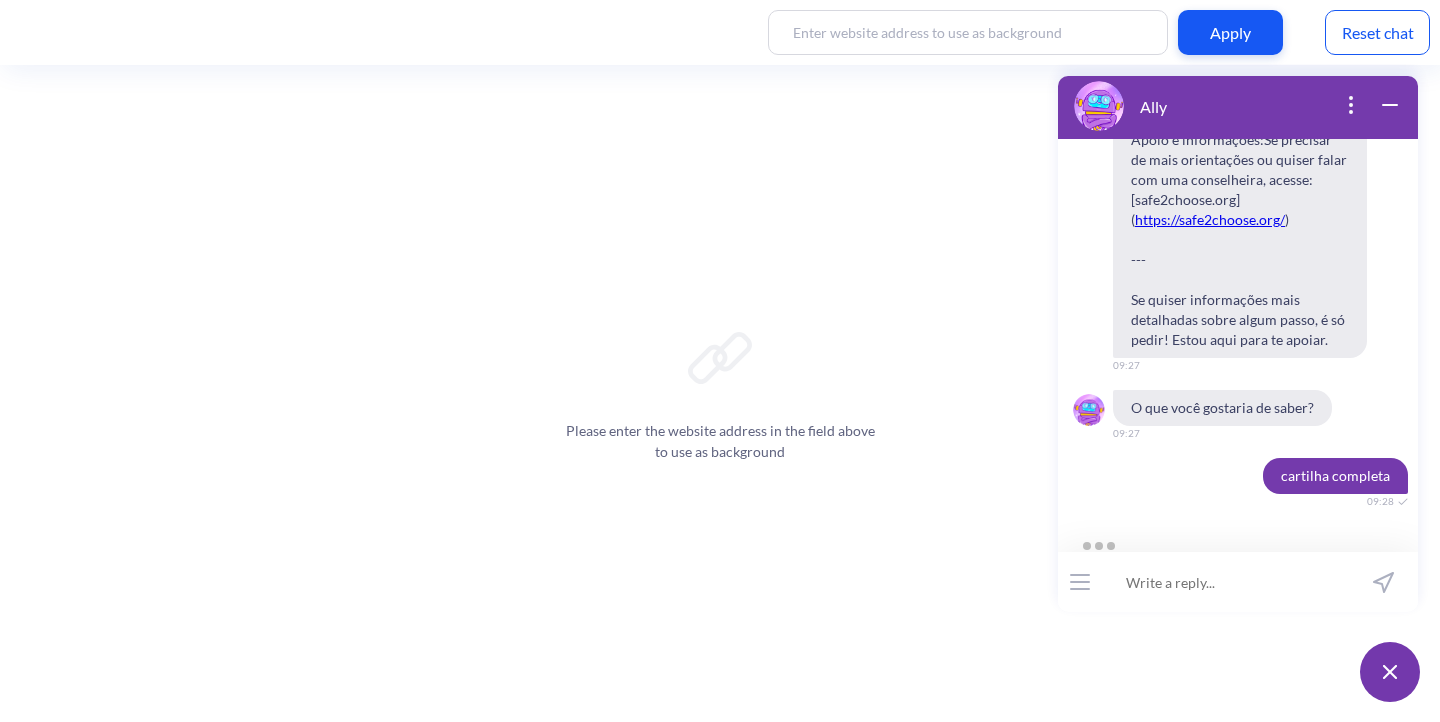 scroll, scrollTop: 23143, scrollLeft: 0, axis: vertical 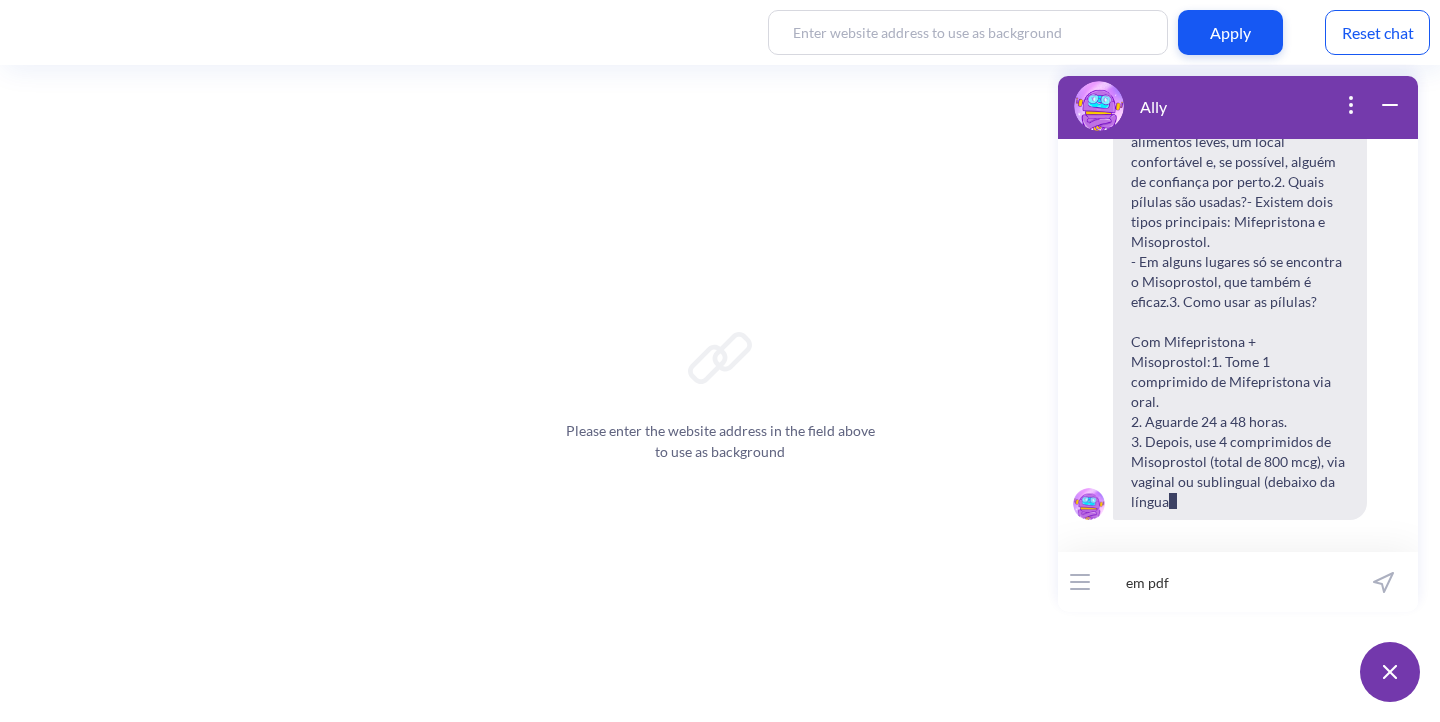 type on "em pdf" 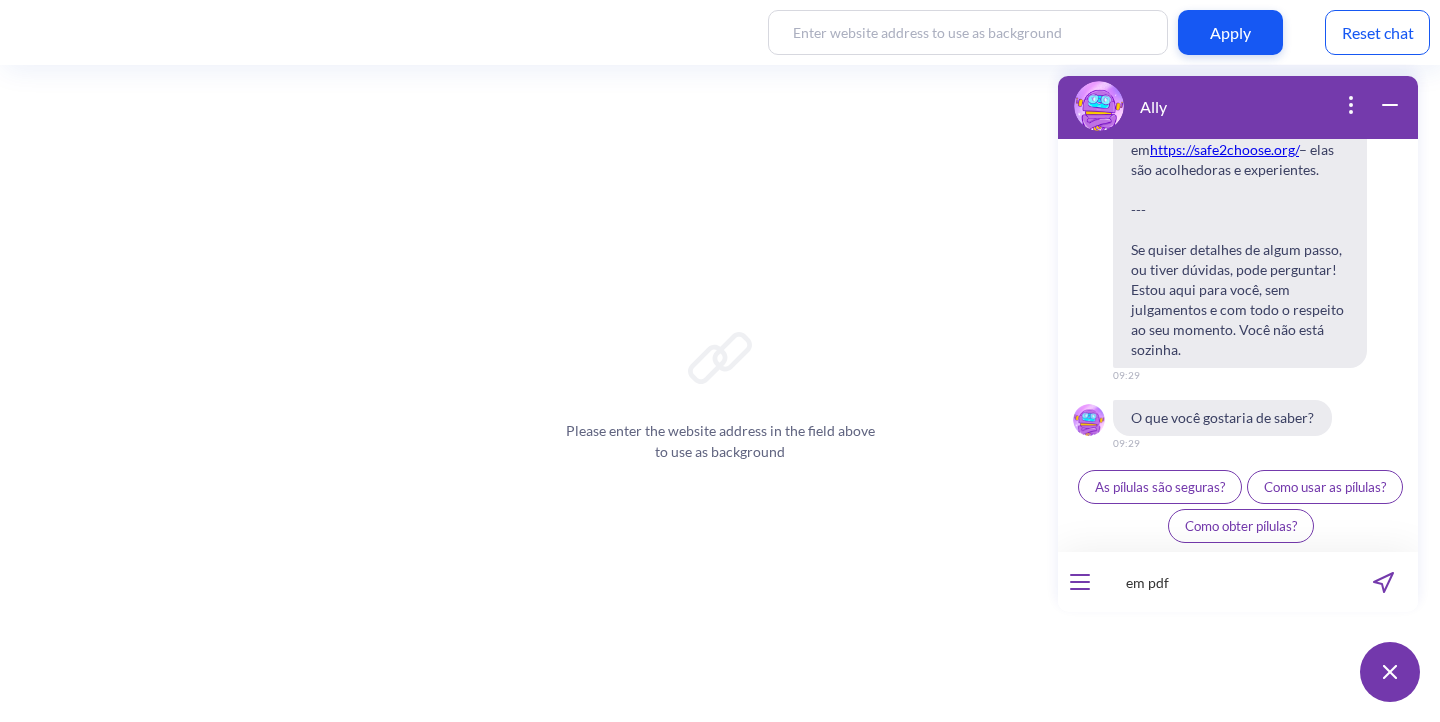 scroll, scrollTop: 25737, scrollLeft: 0, axis: vertical 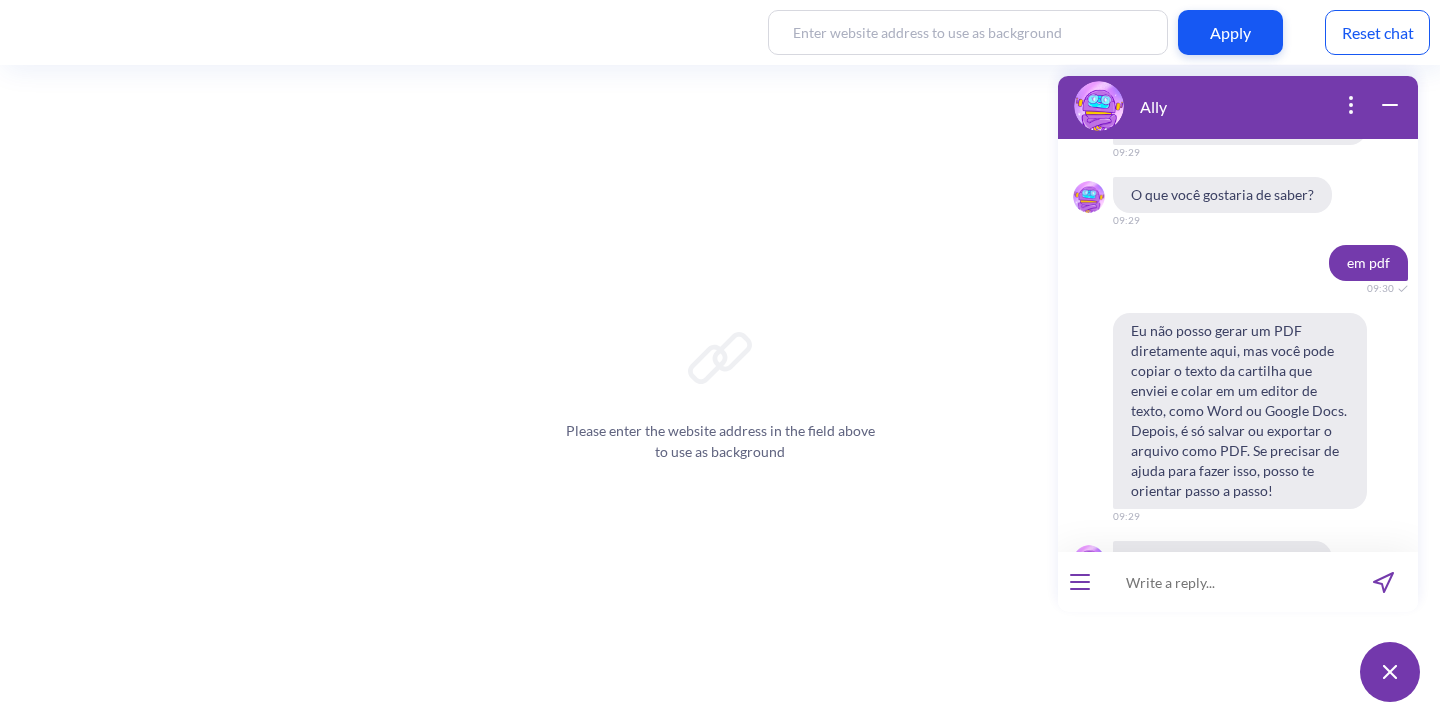 click at bounding box center (1080, 582) 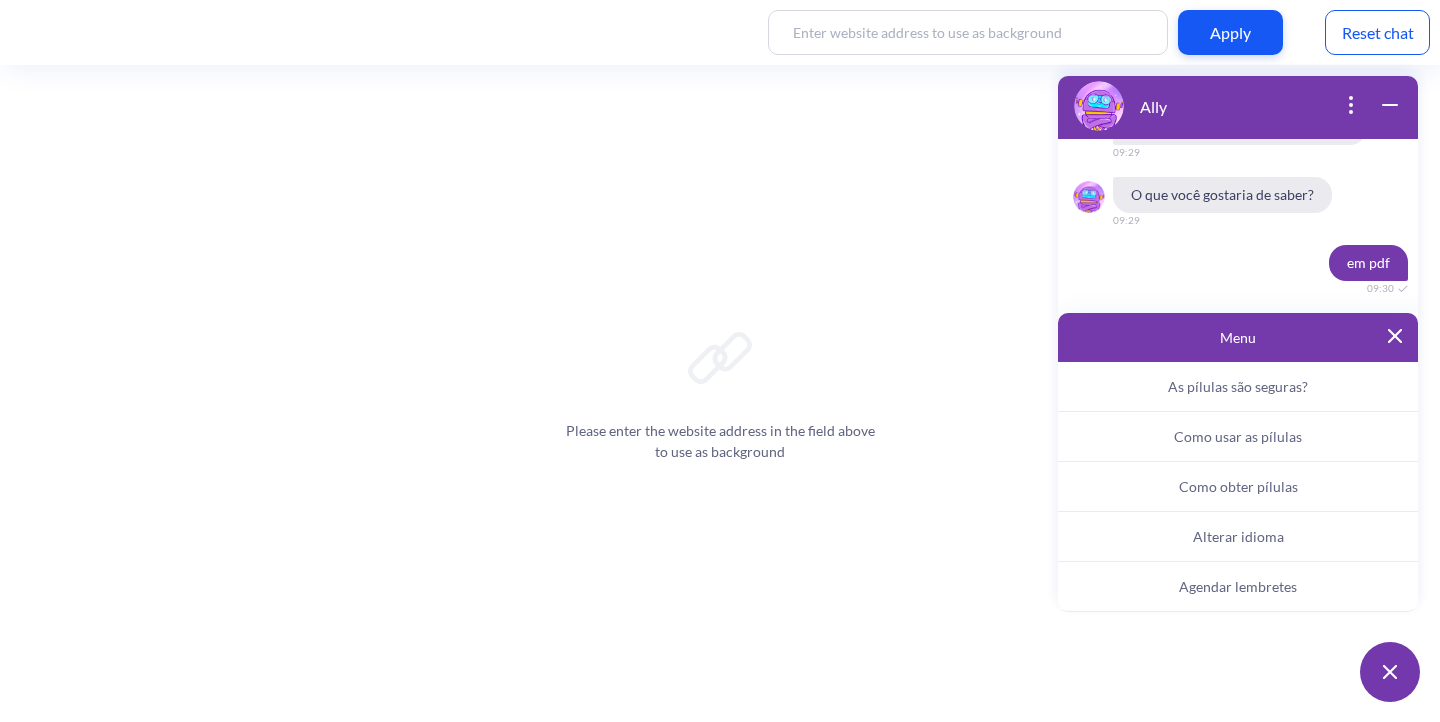 click on "Como usar as pílulas" at bounding box center (1238, 436) 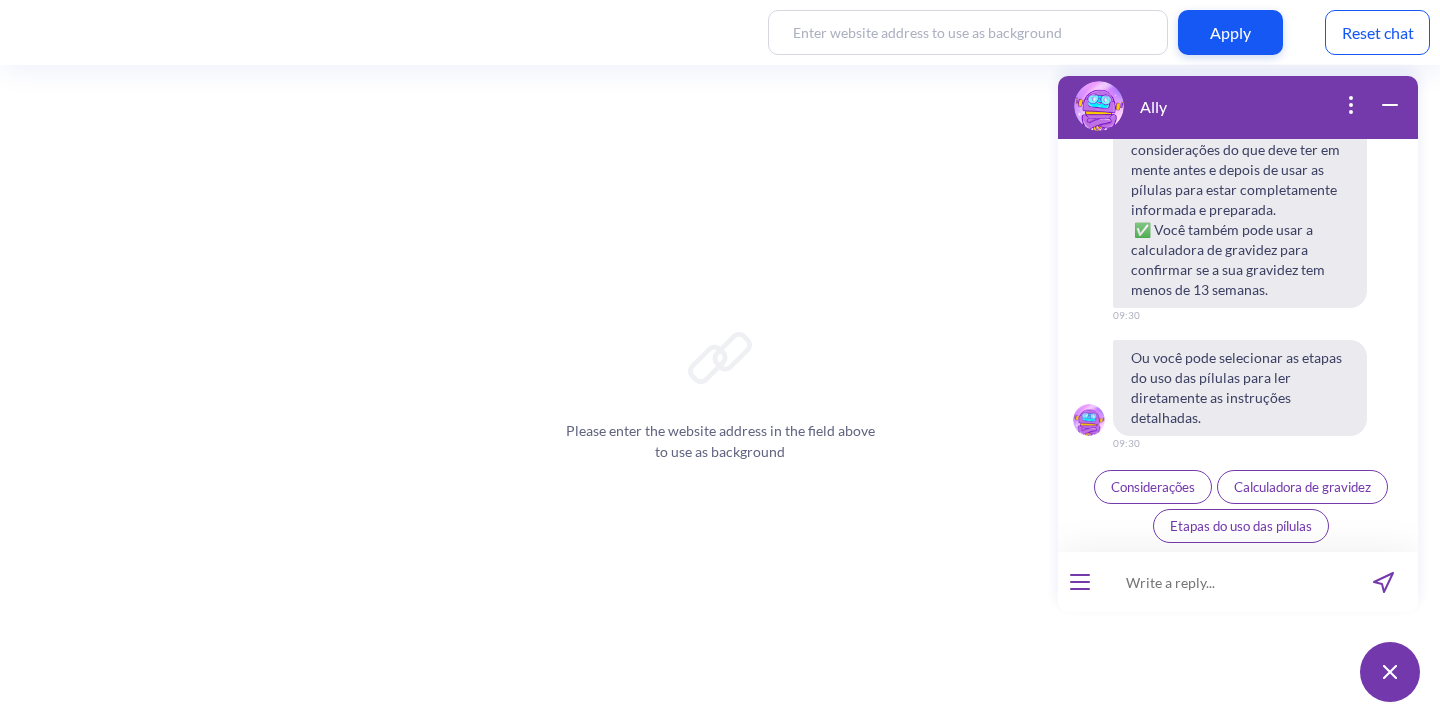 scroll, scrollTop: 46136, scrollLeft: 0, axis: vertical 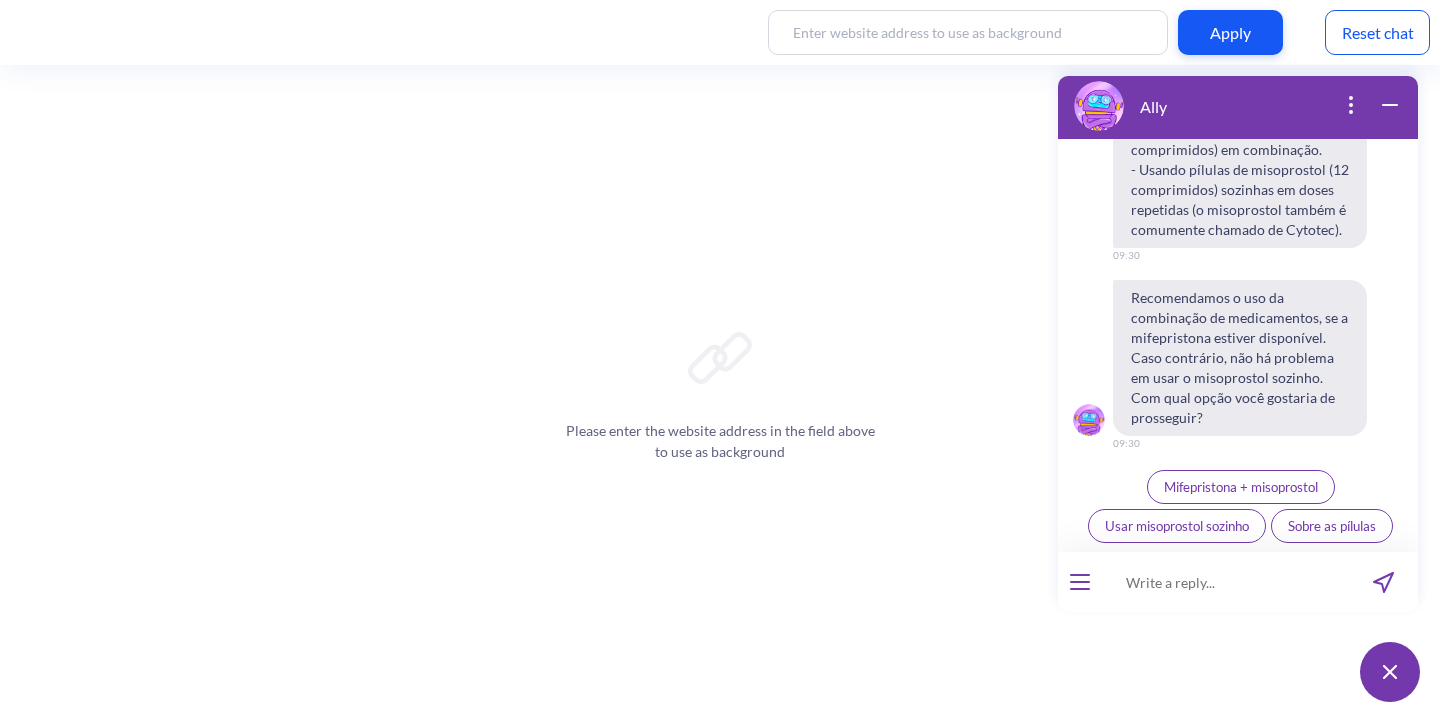 click on "Mifepristona + misoprostol" at bounding box center [1241, 487] 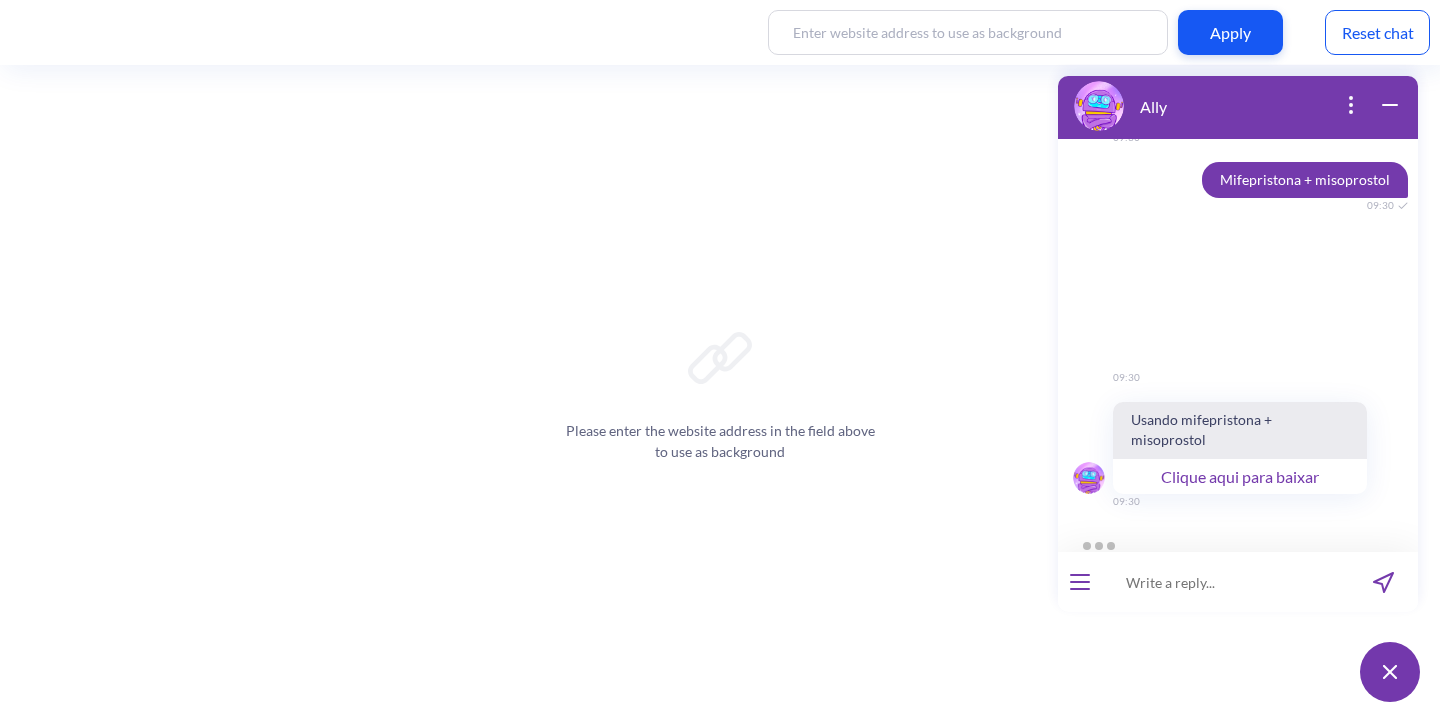 scroll, scrollTop: 47054, scrollLeft: 0, axis: vertical 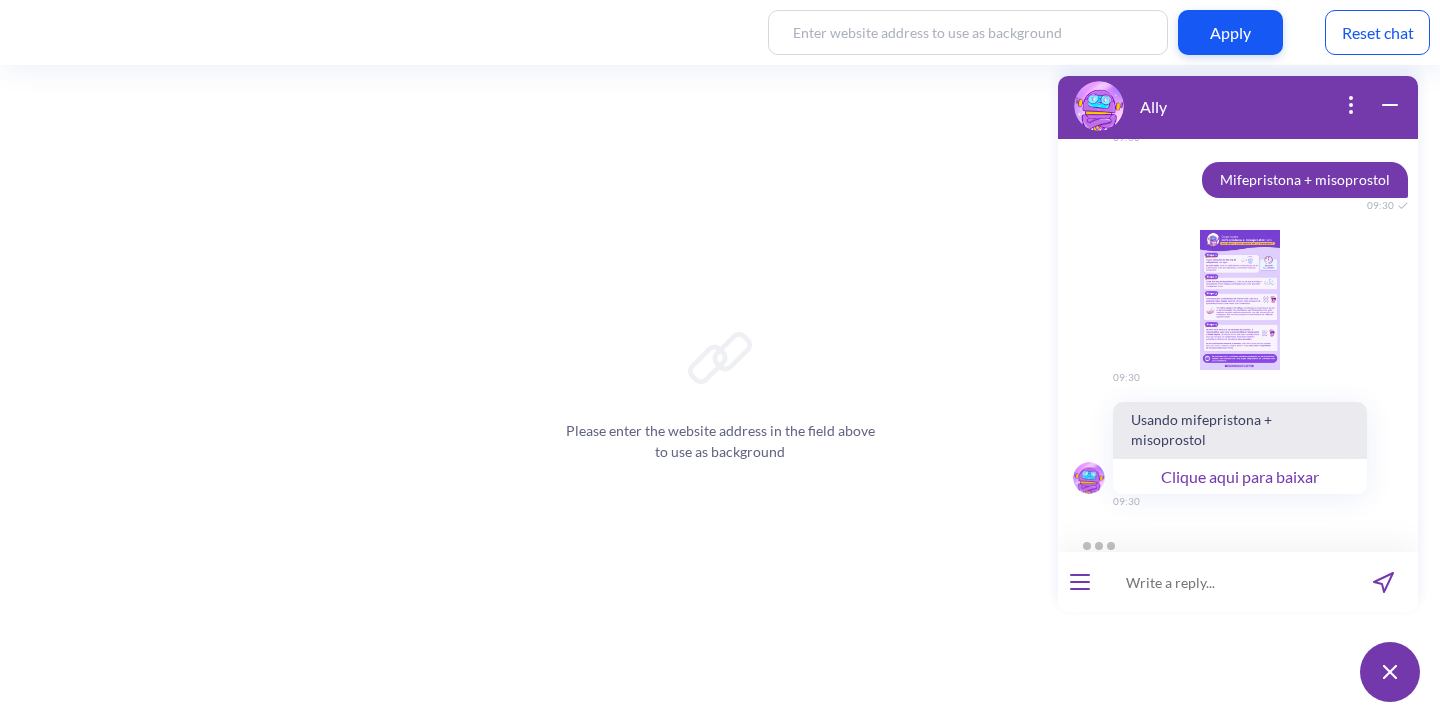click on "Clique aqui para baixar" at bounding box center (1240, 476) 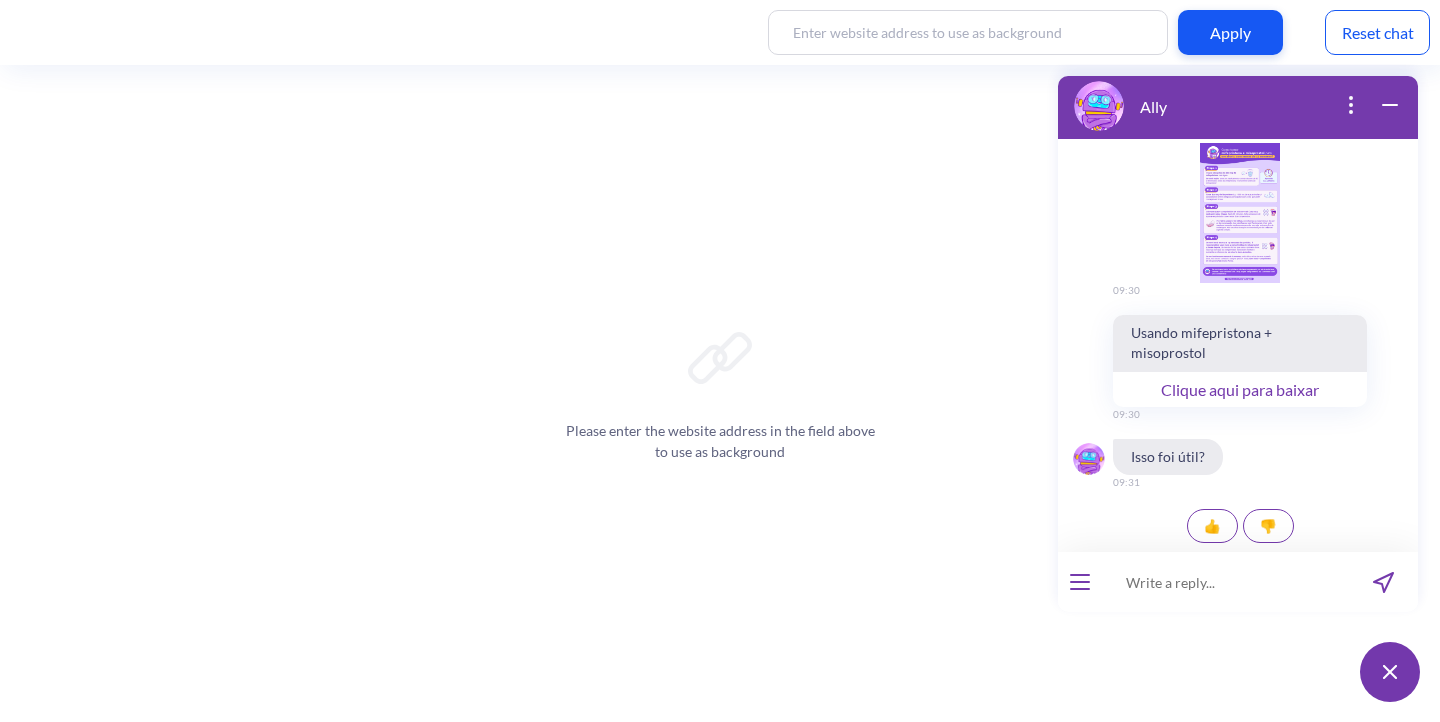 scroll, scrollTop: 47141, scrollLeft: 0, axis: vertical 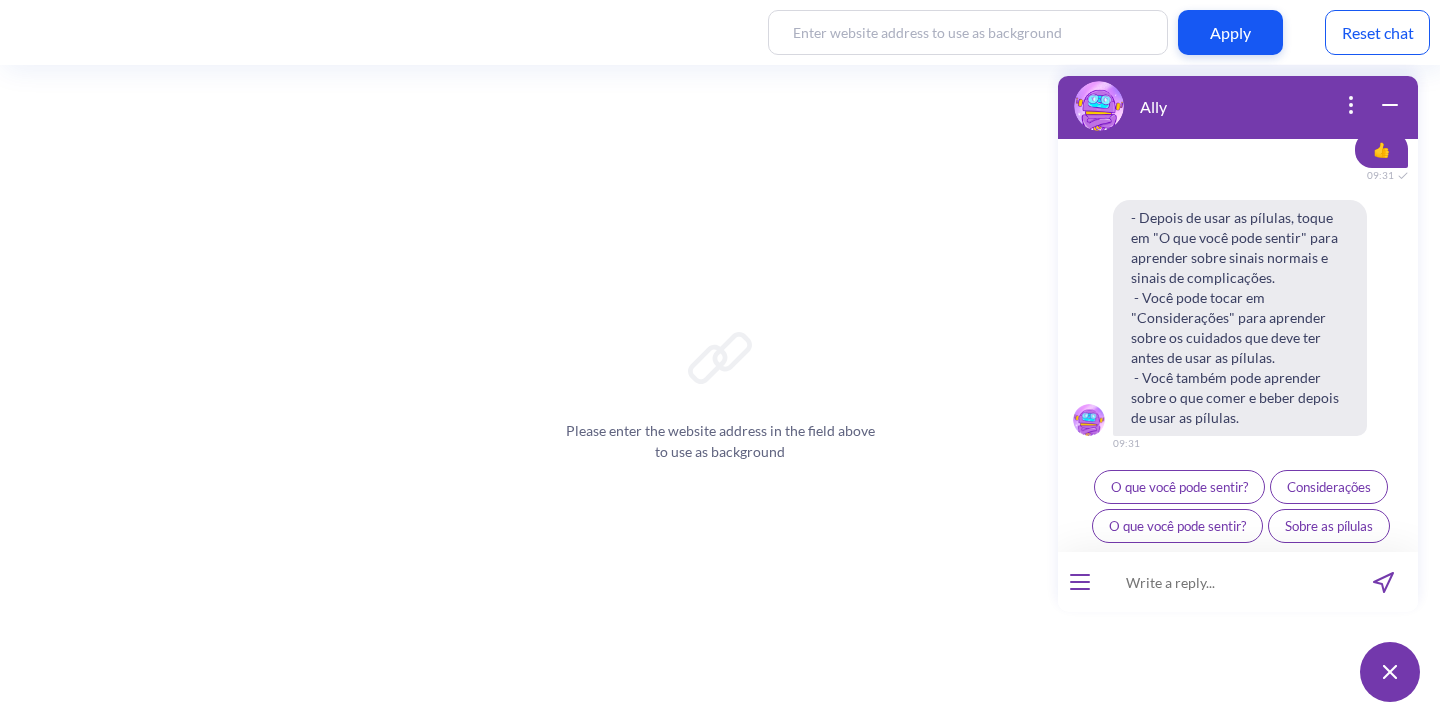click 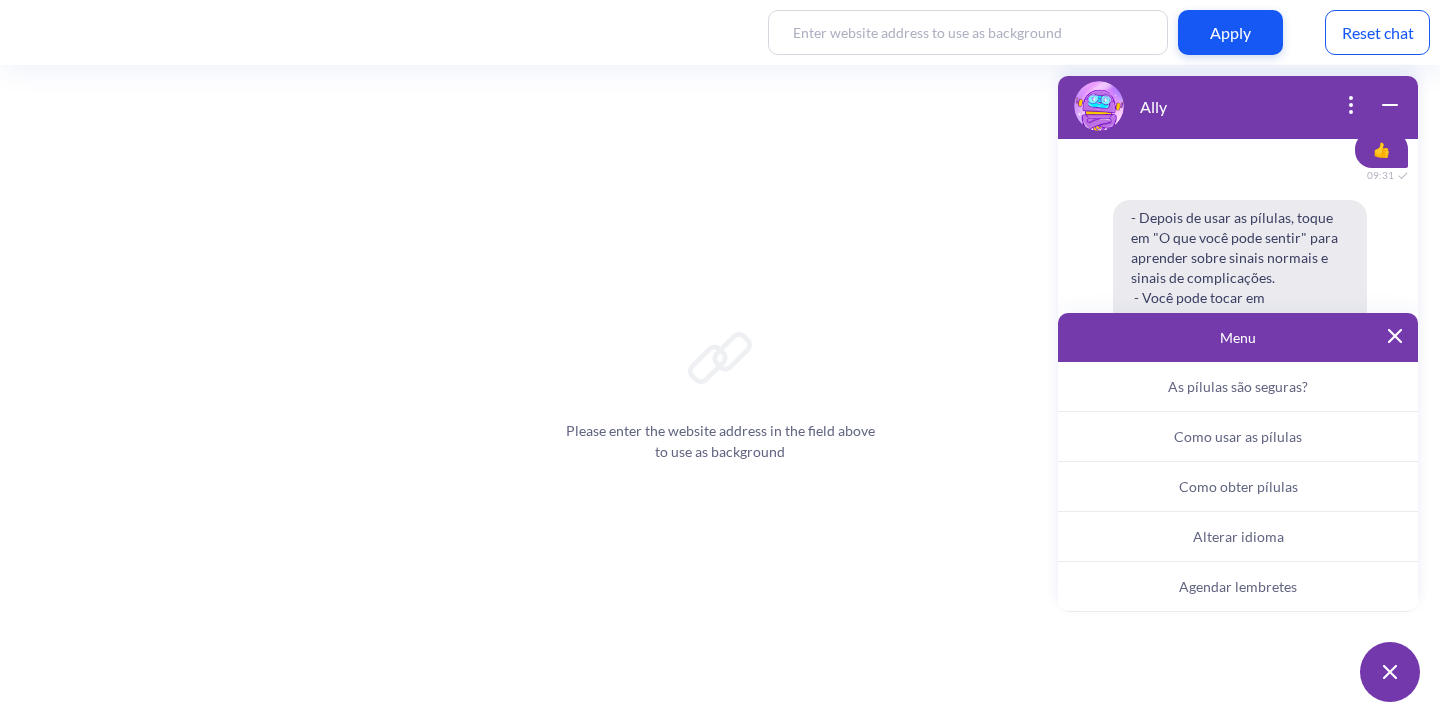 click on "Alterar idioma" at bounding box center [1238, 537] 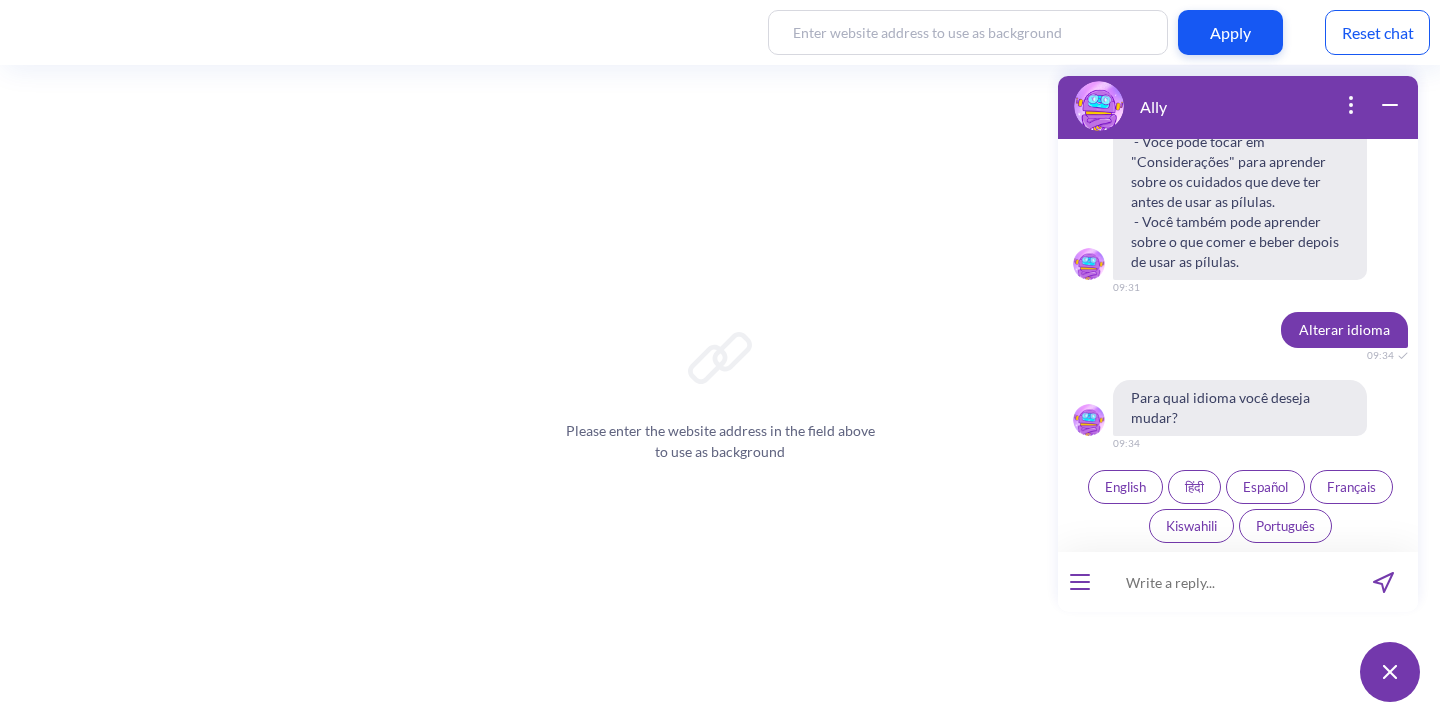 scroll, scrollTop: 47692, scrollLeft: 0, axis: vertical 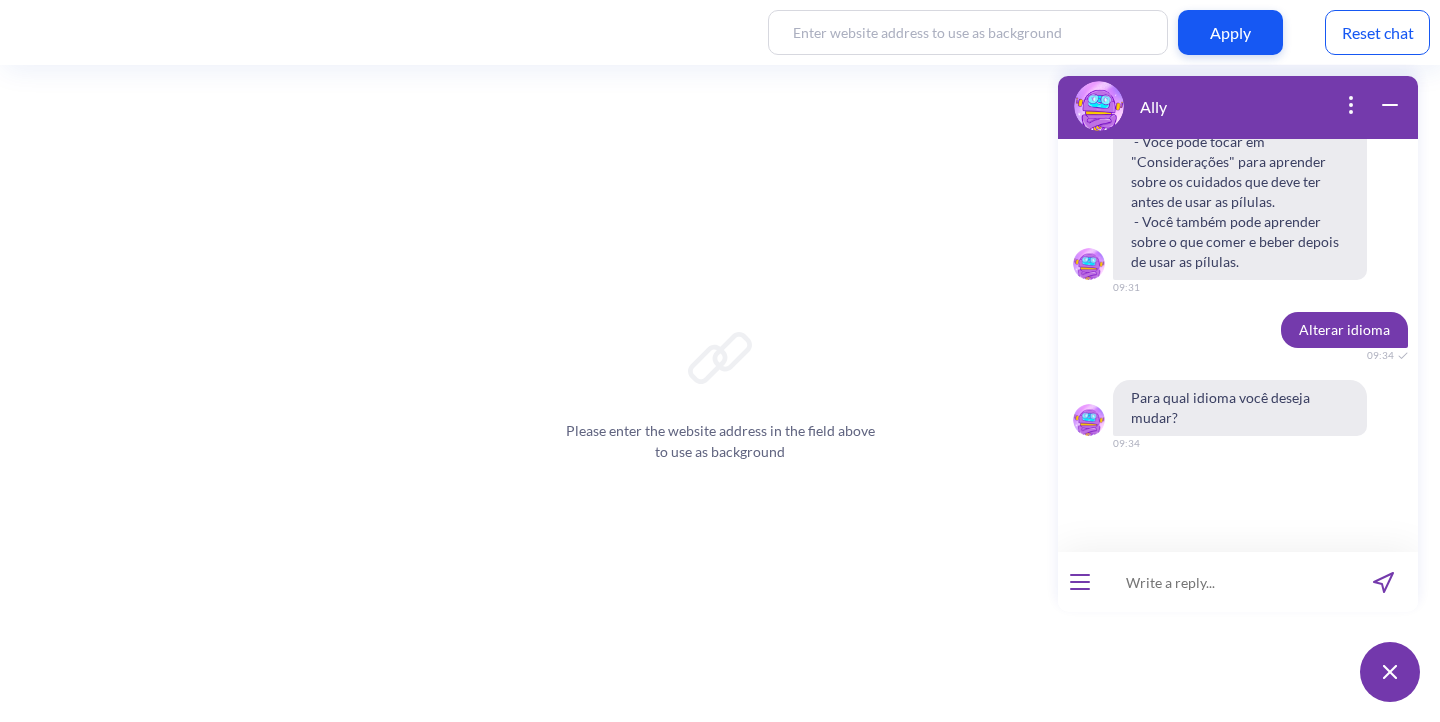 click at bounding box center [1225, 582] 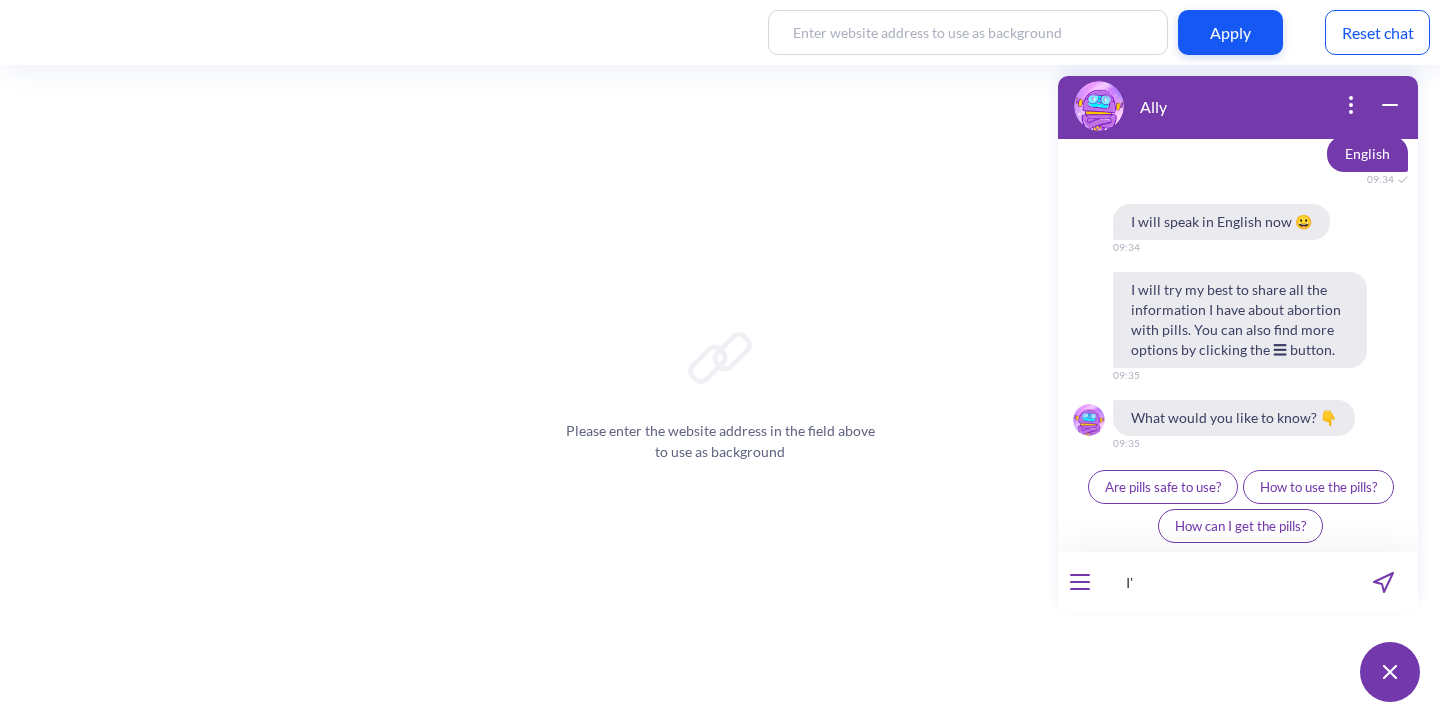 scroll, scrollTop: 48024, scrollLeft: 0, axis: vertical 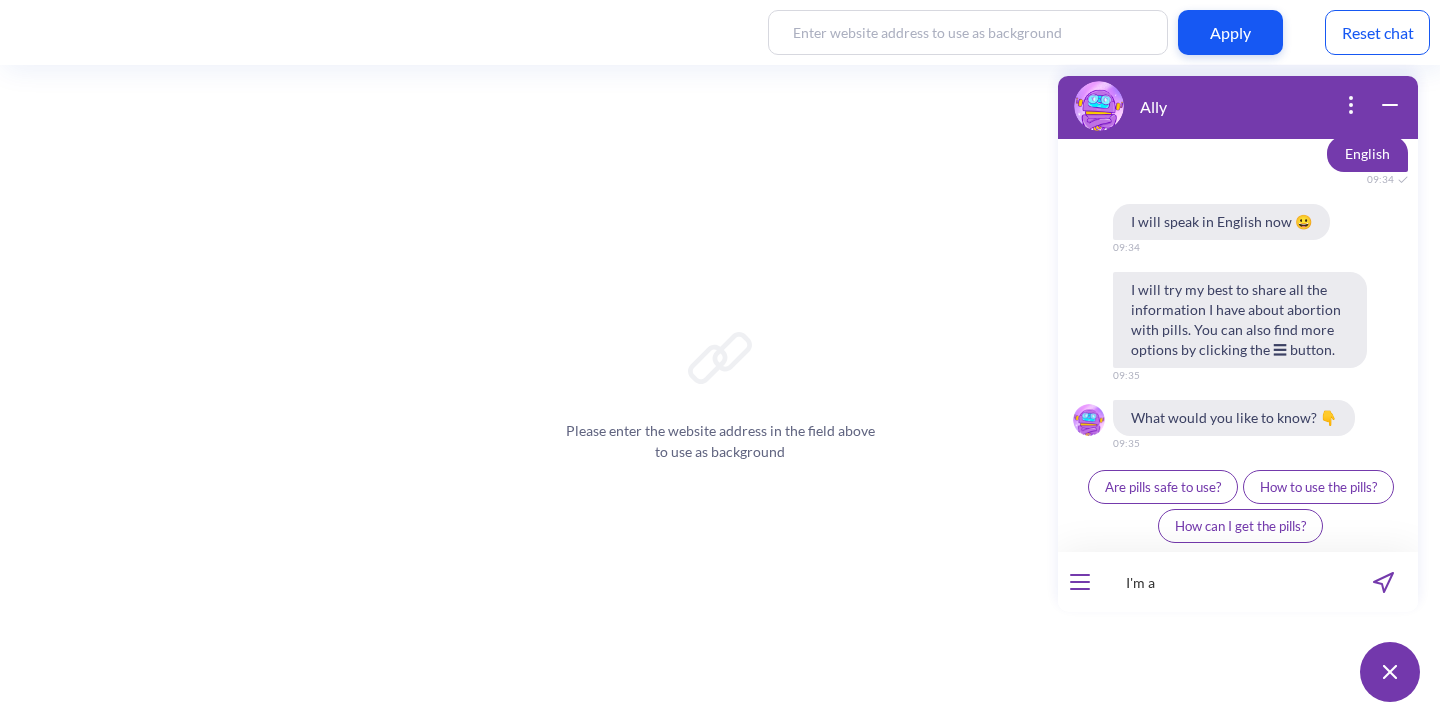 type on "I'm a" 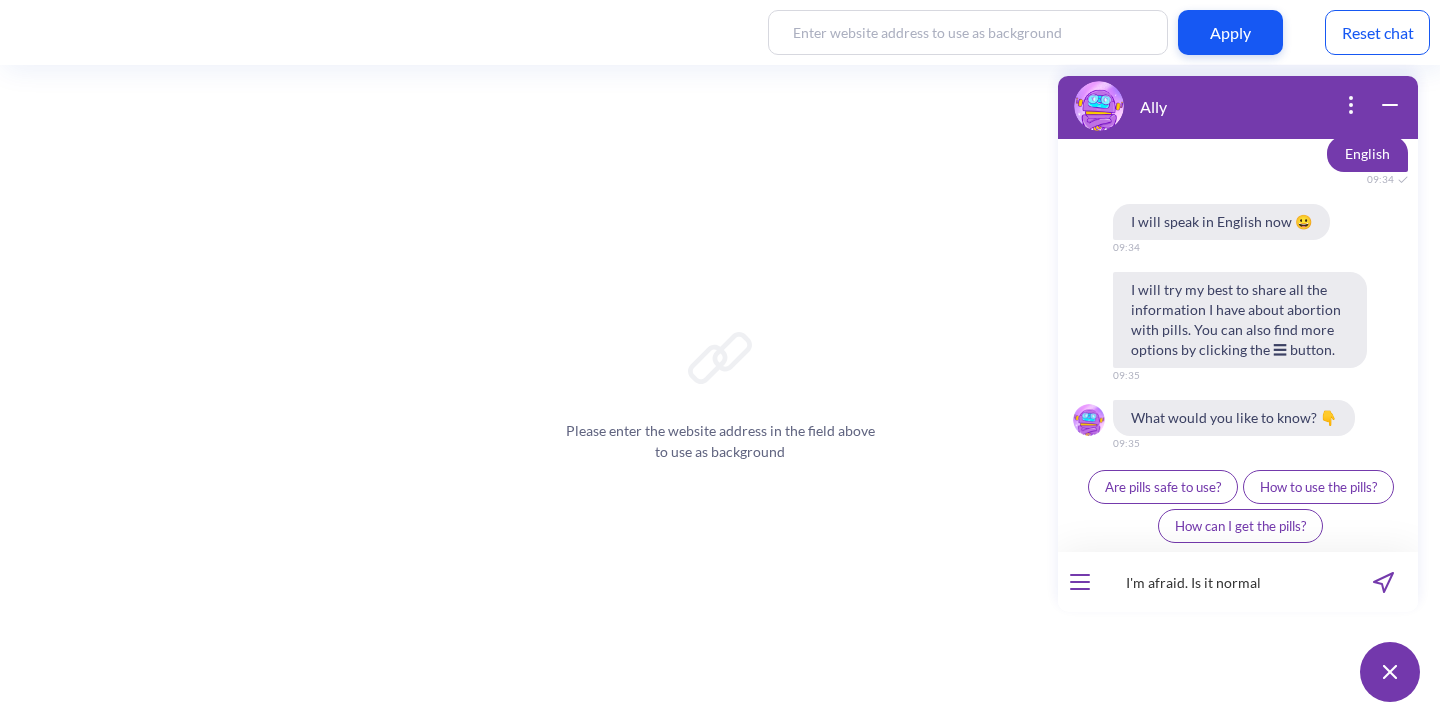 type on "I'm afraid. Is it normal?" 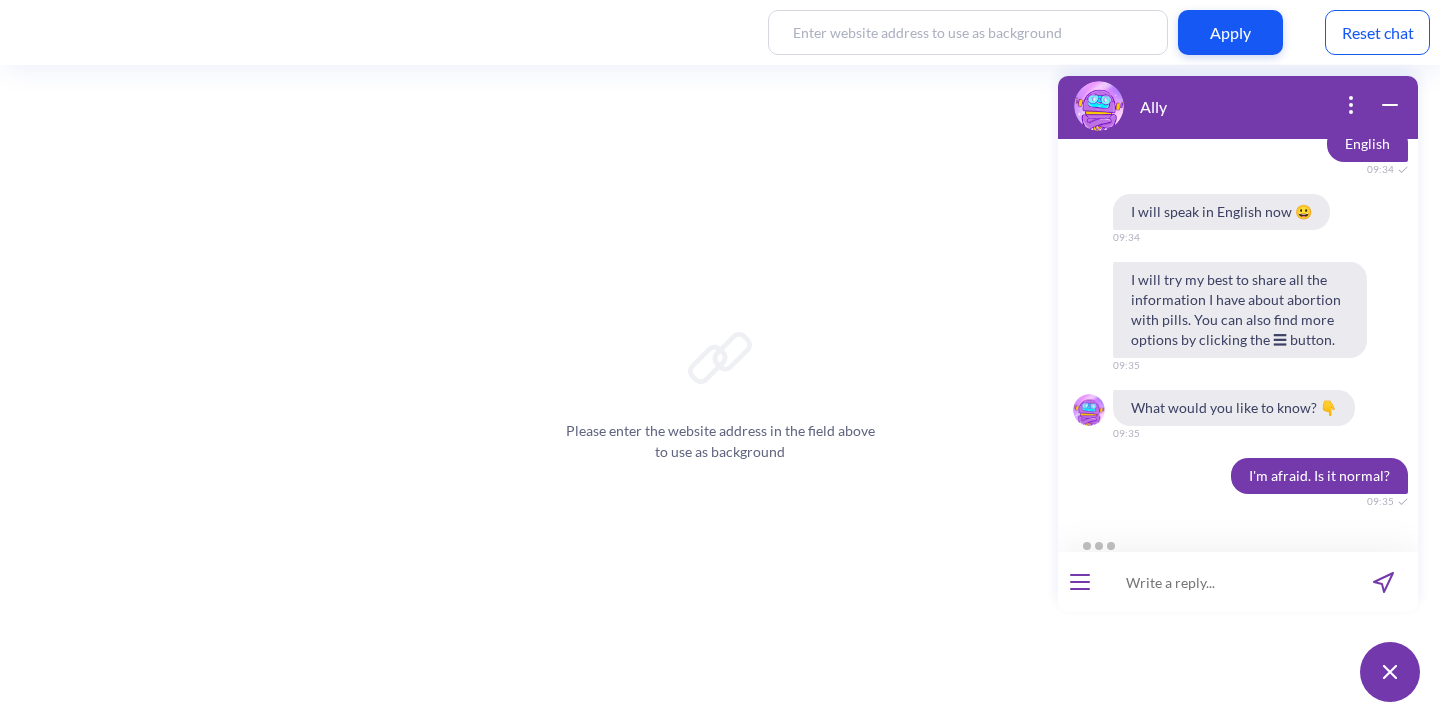scroll, scrollTop: 48034, scrollLeft: 0, axis: vertical 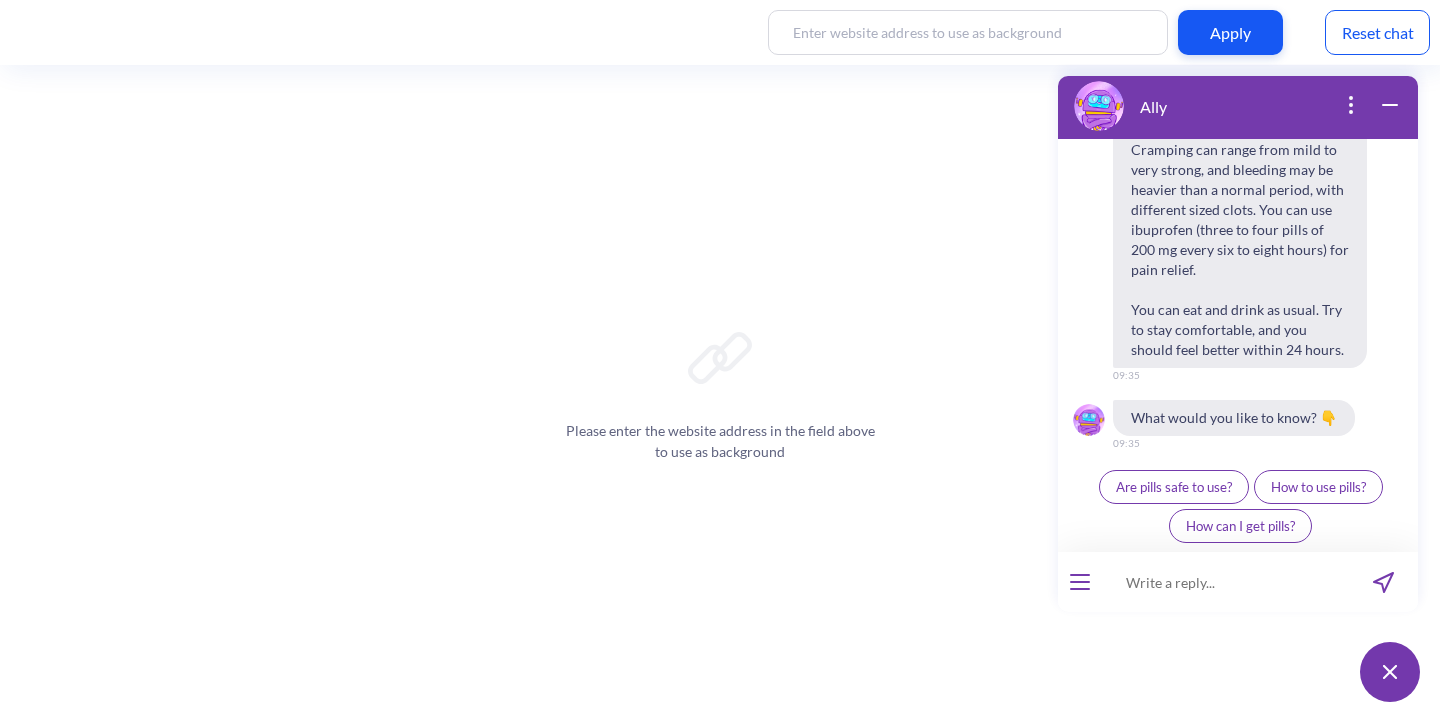 type 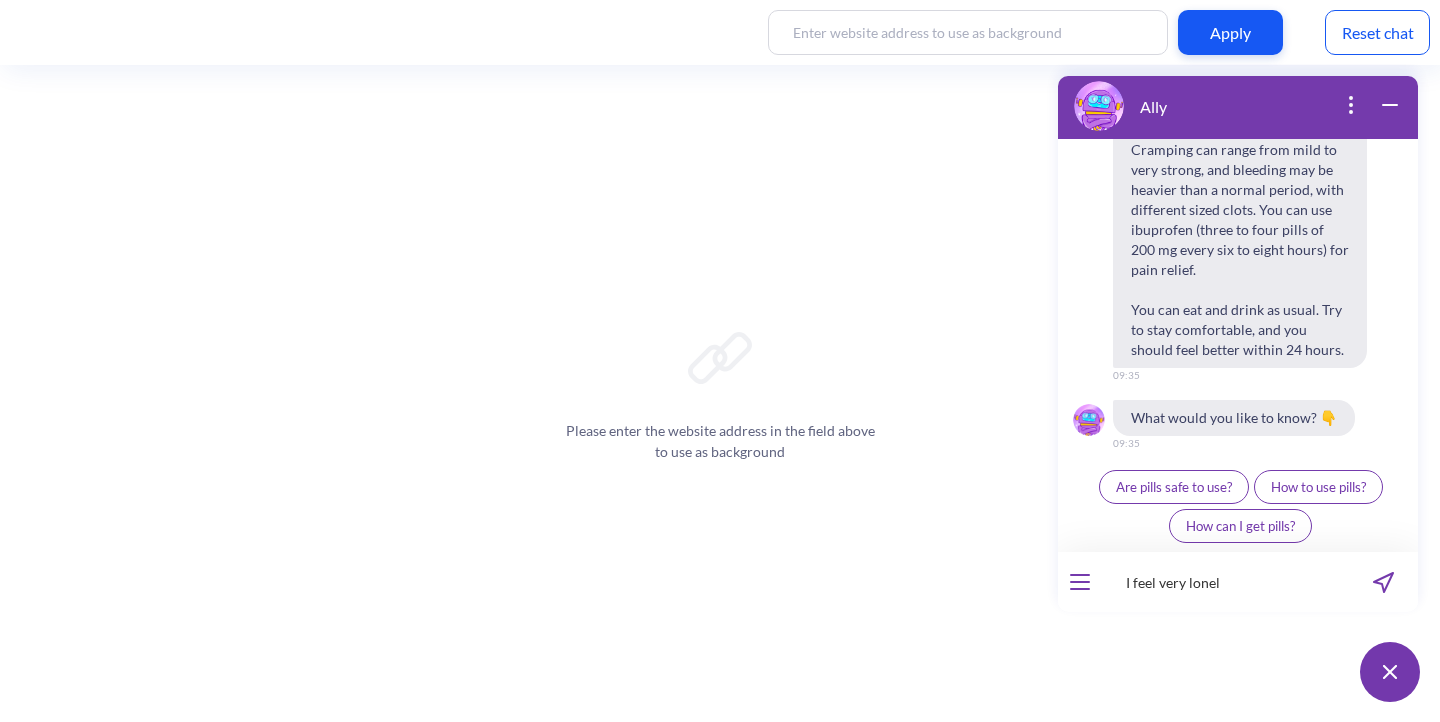 type on "I feel very lonely" 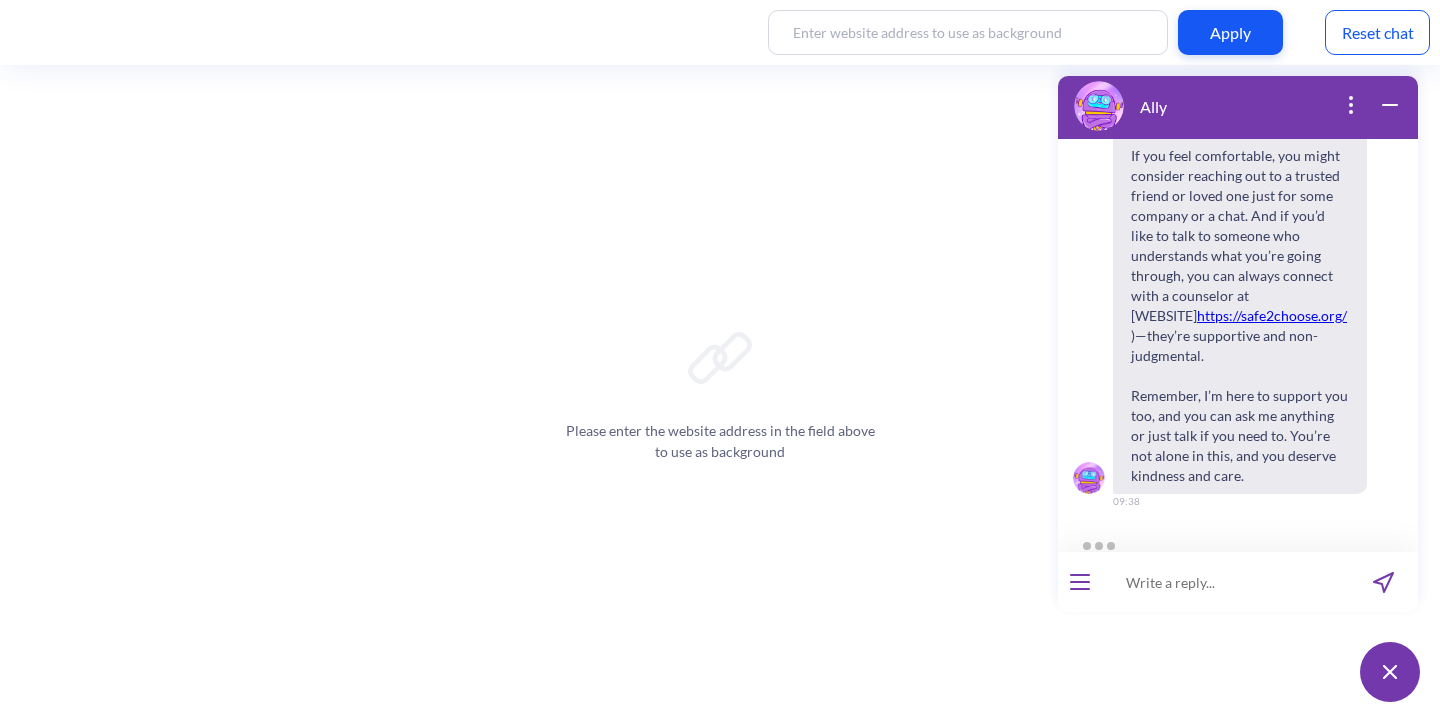 scroll, scrollTop: 49166, scrollLeft: 0, axis: vertical 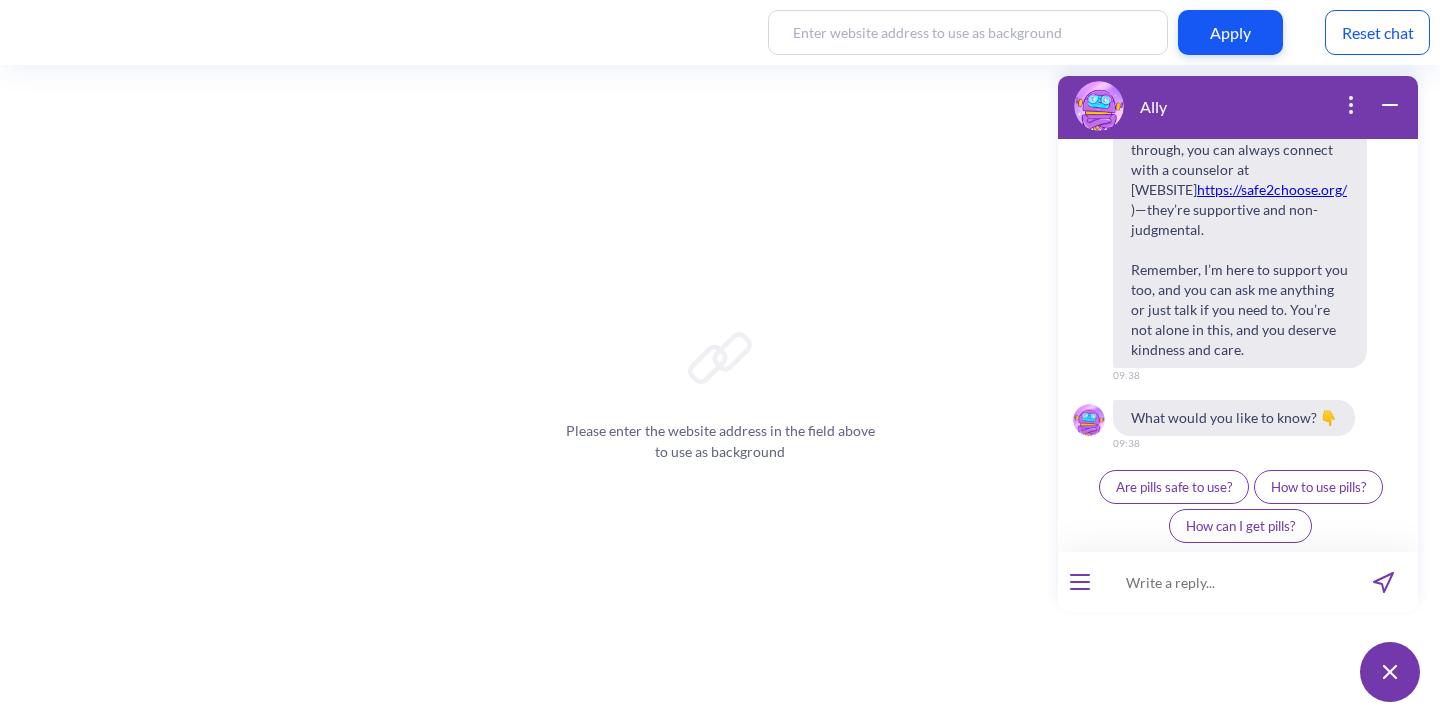 click at bounding box center (1225, 582) 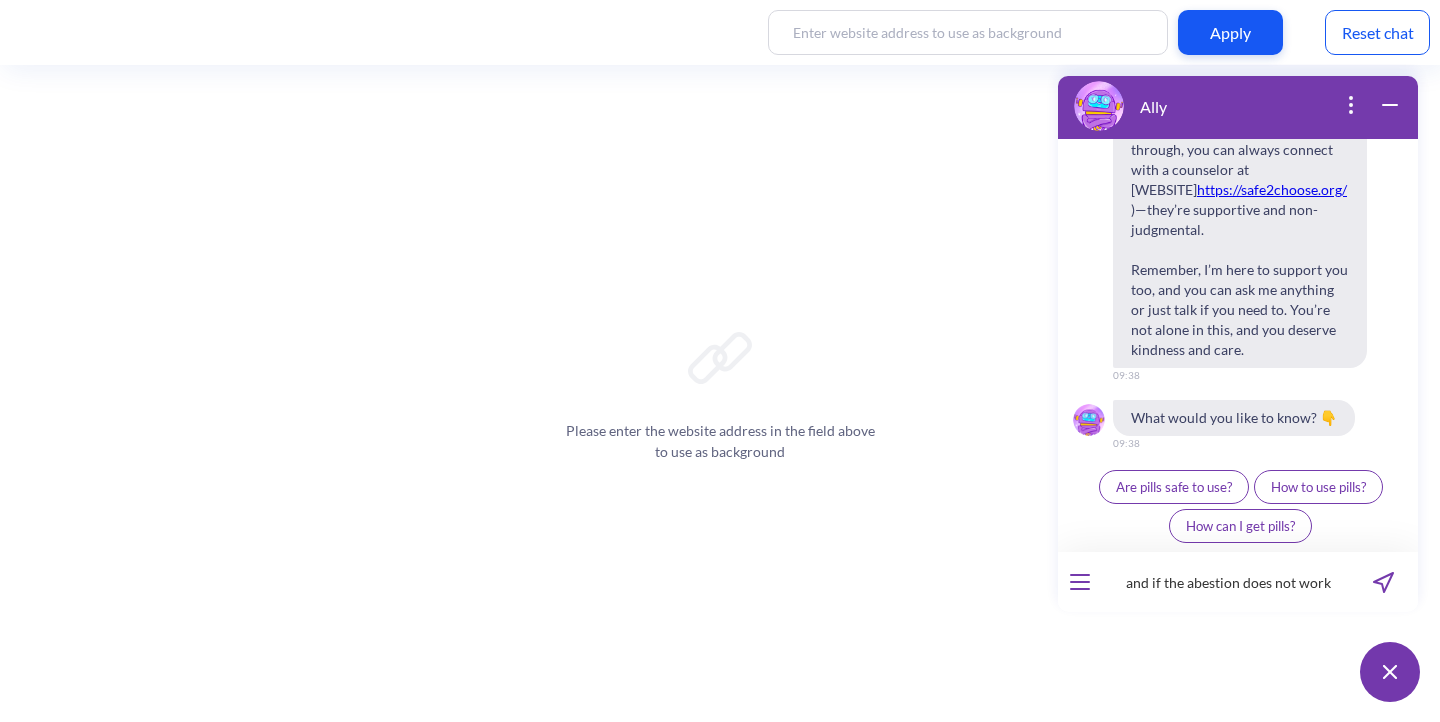 type on "and if the abestion does not work?" 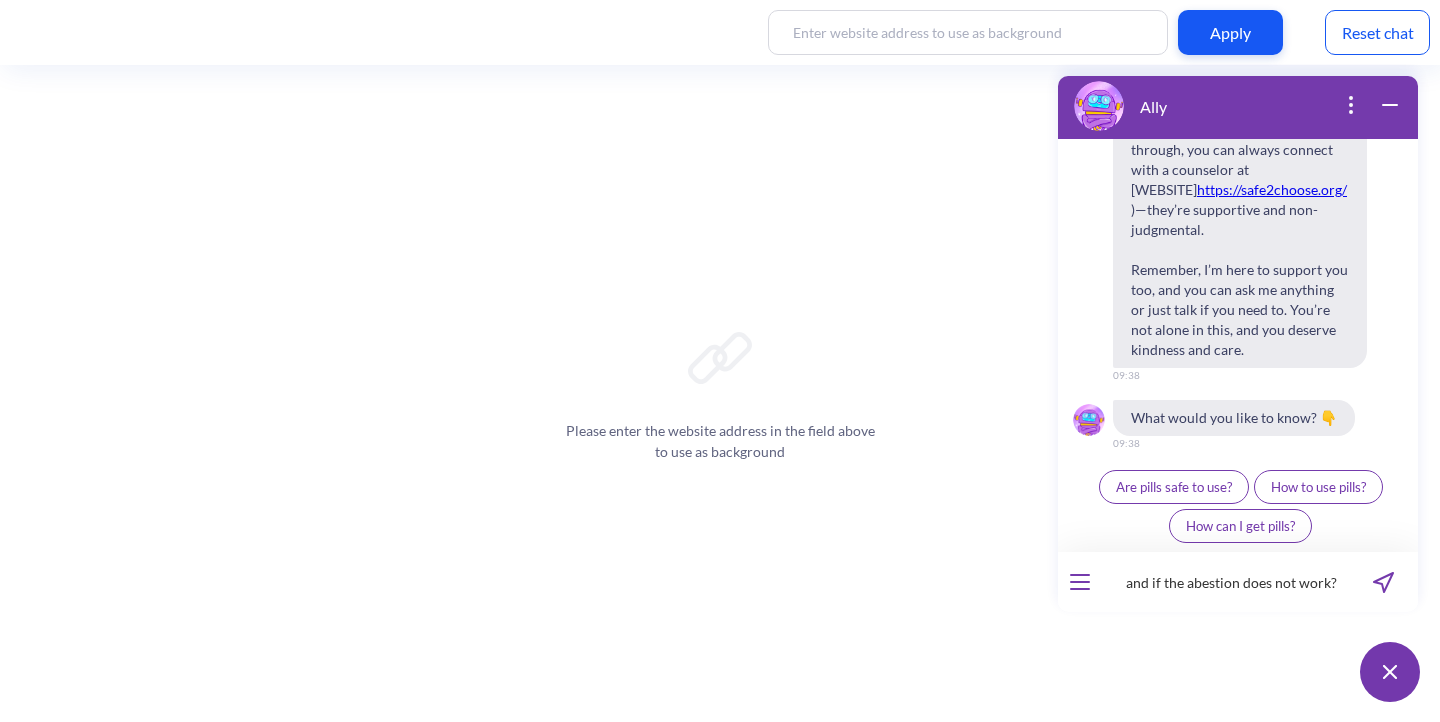 type 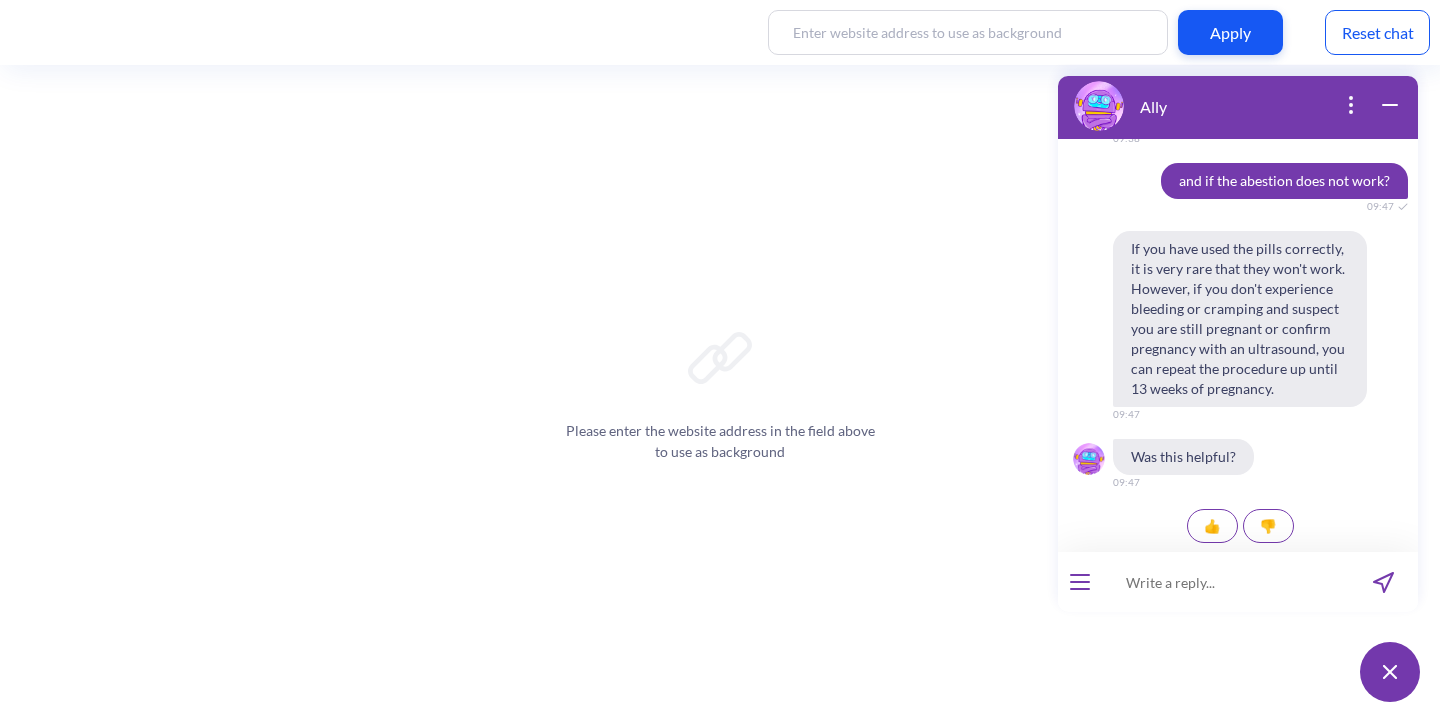 scroll, scrollTop: 49597, scrollLeft: 0, axis: vertical 